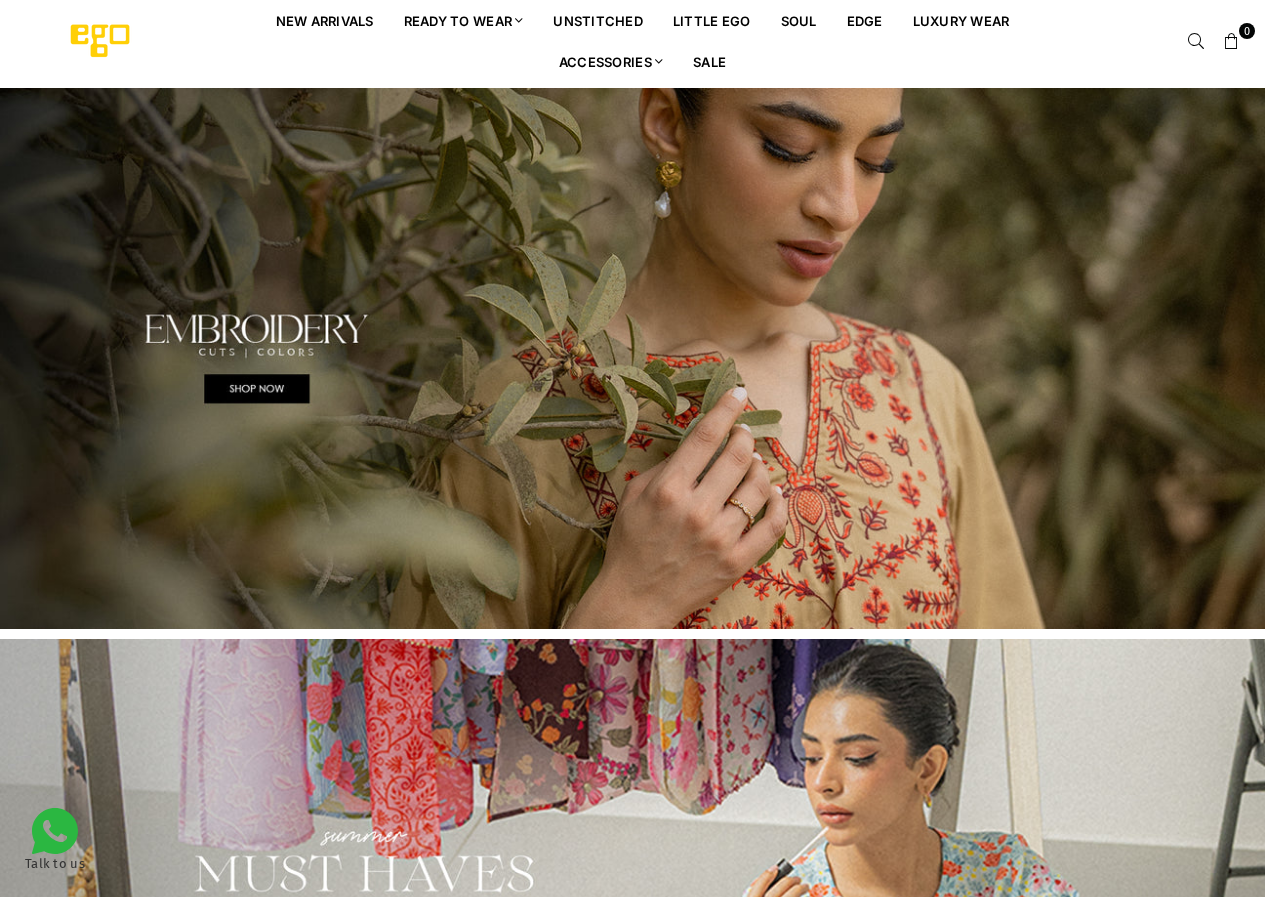 scroll, scrollTop: 0, scrollLeft: 0, axis: both 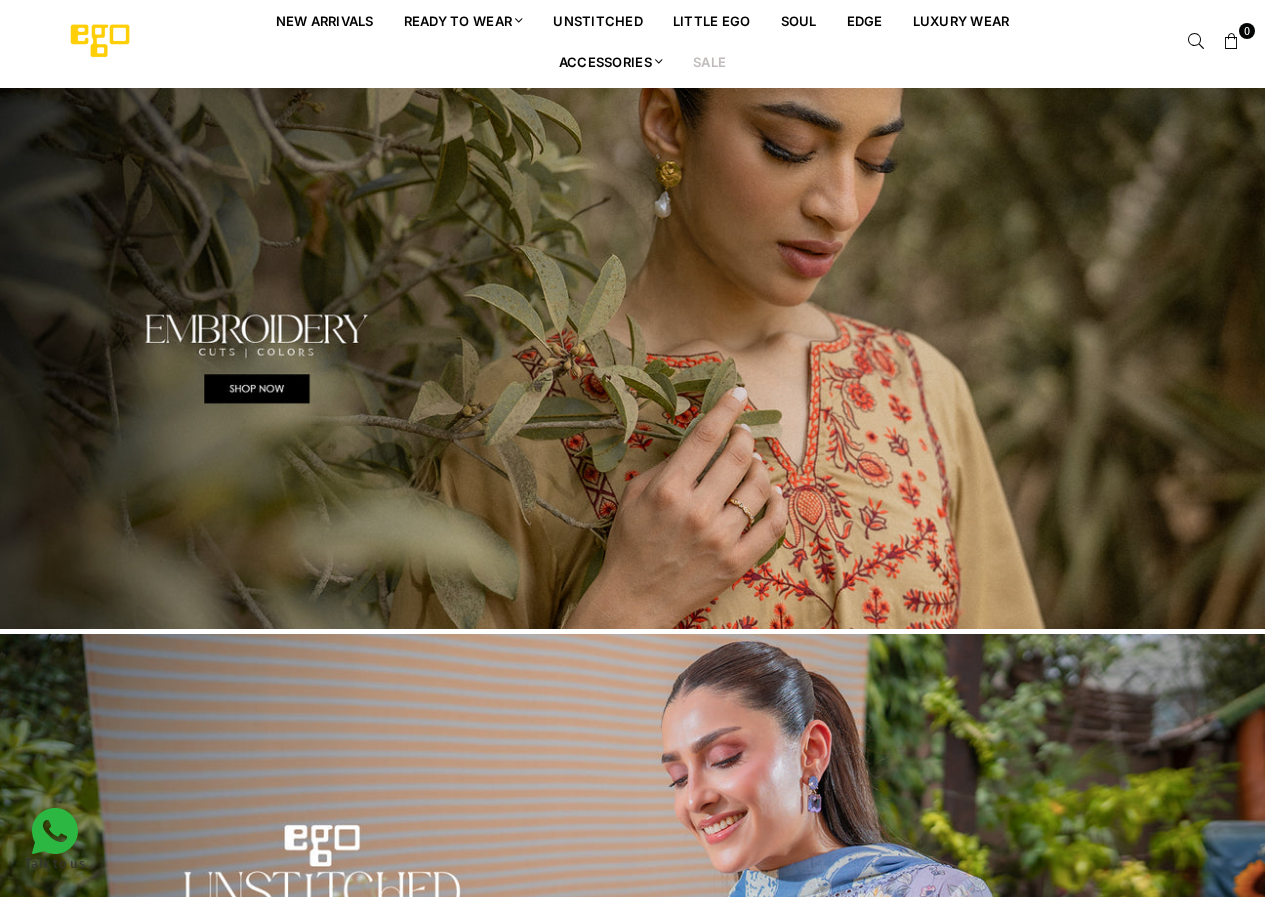 click on "Sale" at bounding box center [709, 61] 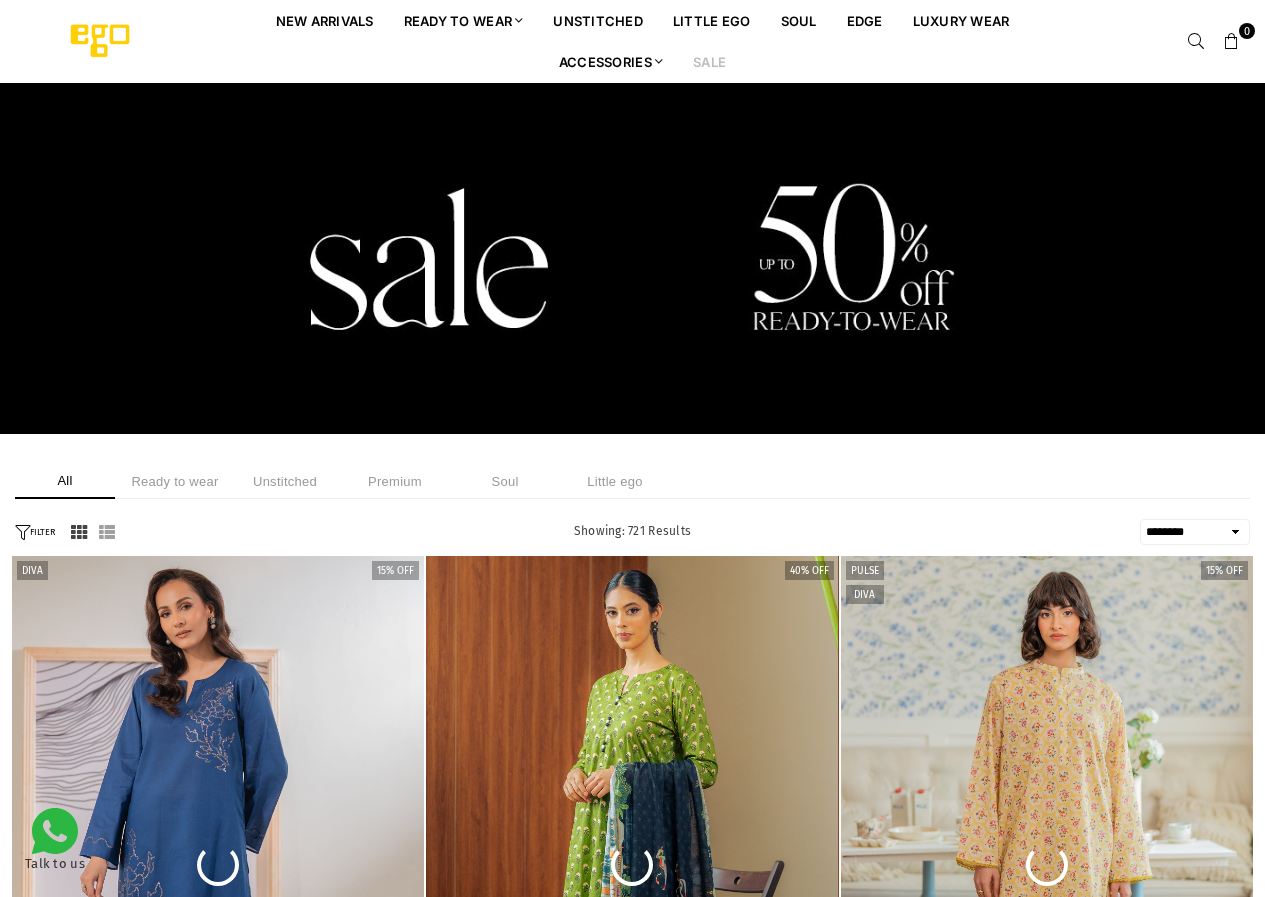 select on "******" 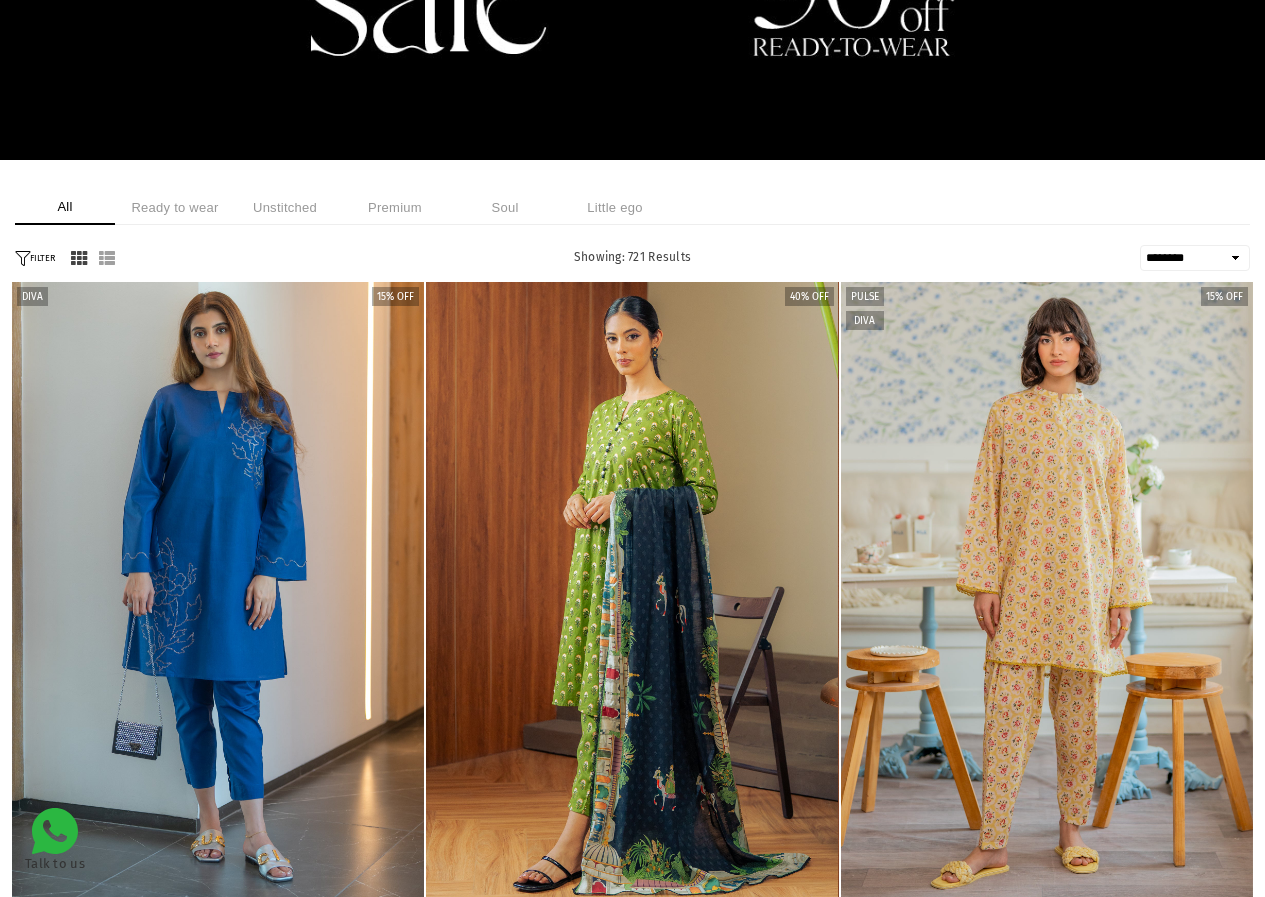 scroll, scrollTop: 282, scrollLeft: 0, axis: vertical 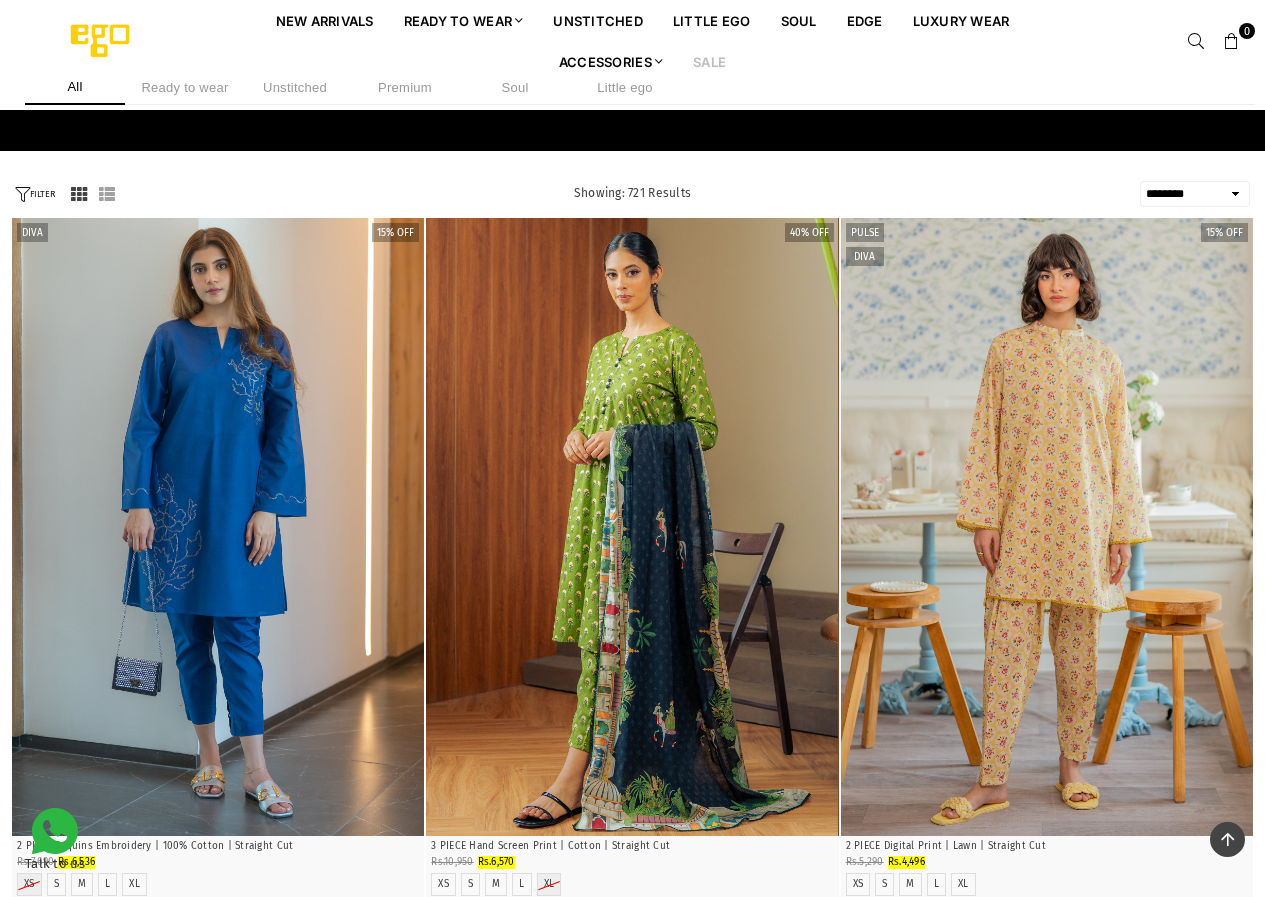 click on "FILTER" at bounding box center [35, 194] 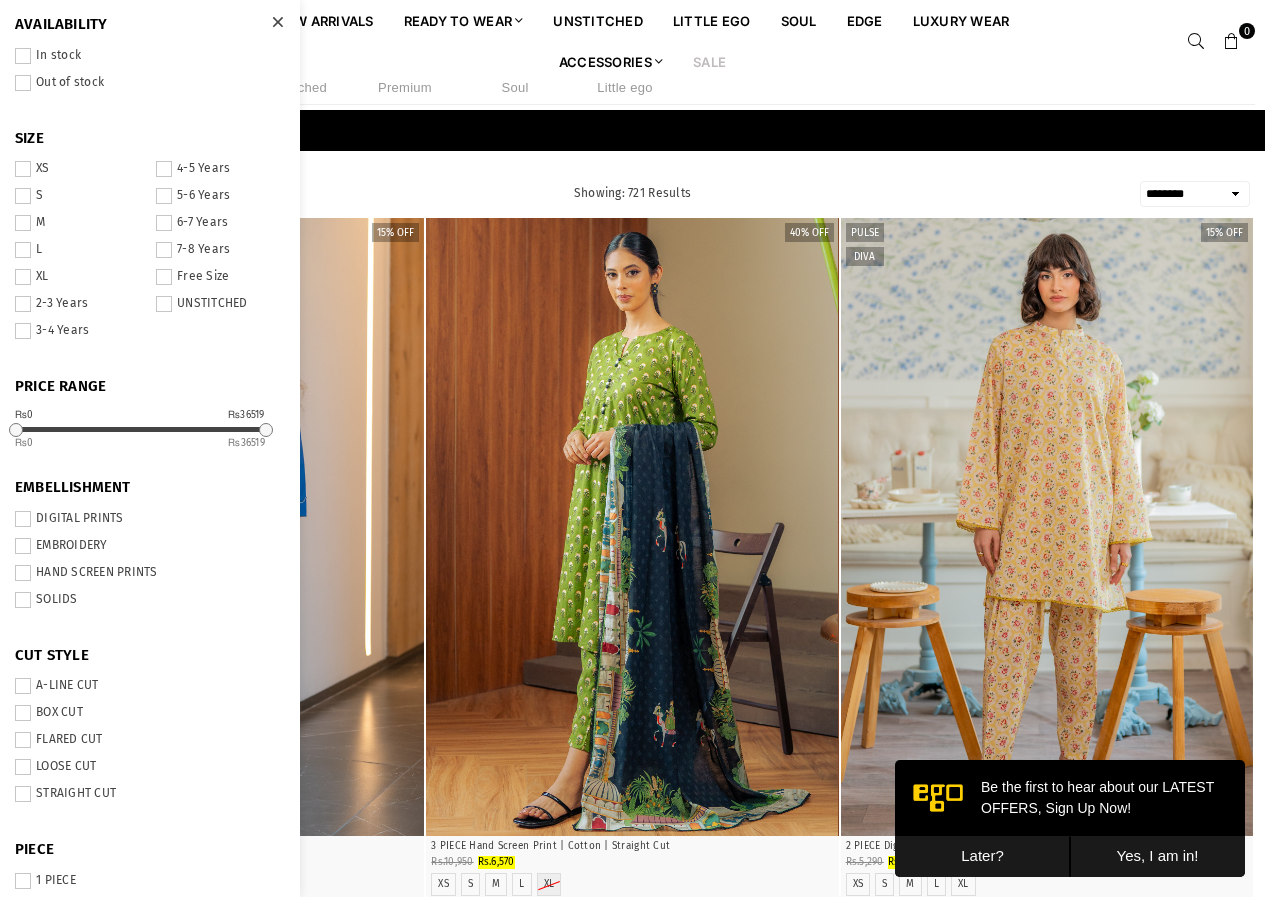 scroll, scrollTop: 0, scrollLeft: 0, axis: both 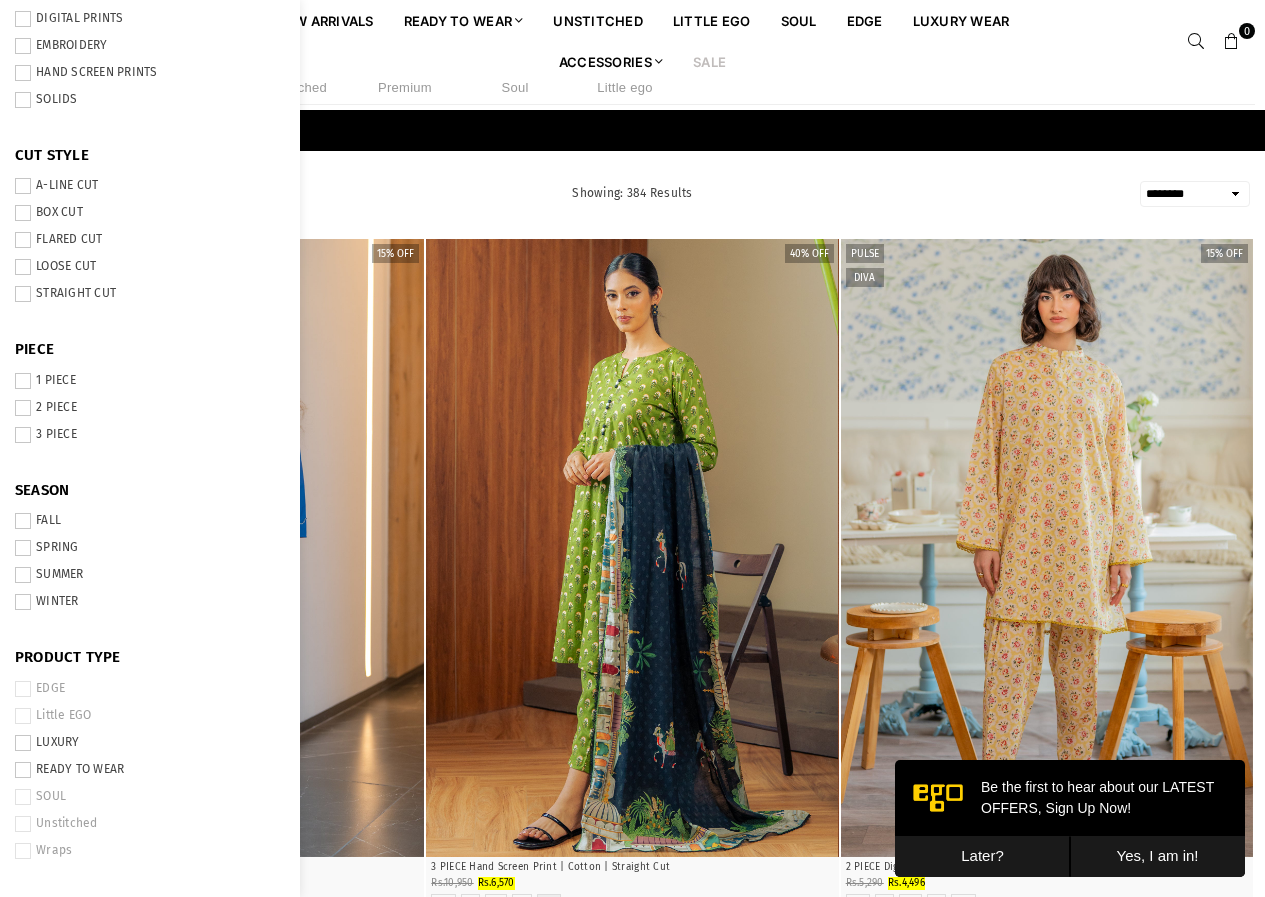 click on "2 PIECE" at bounding box center [150, 410] 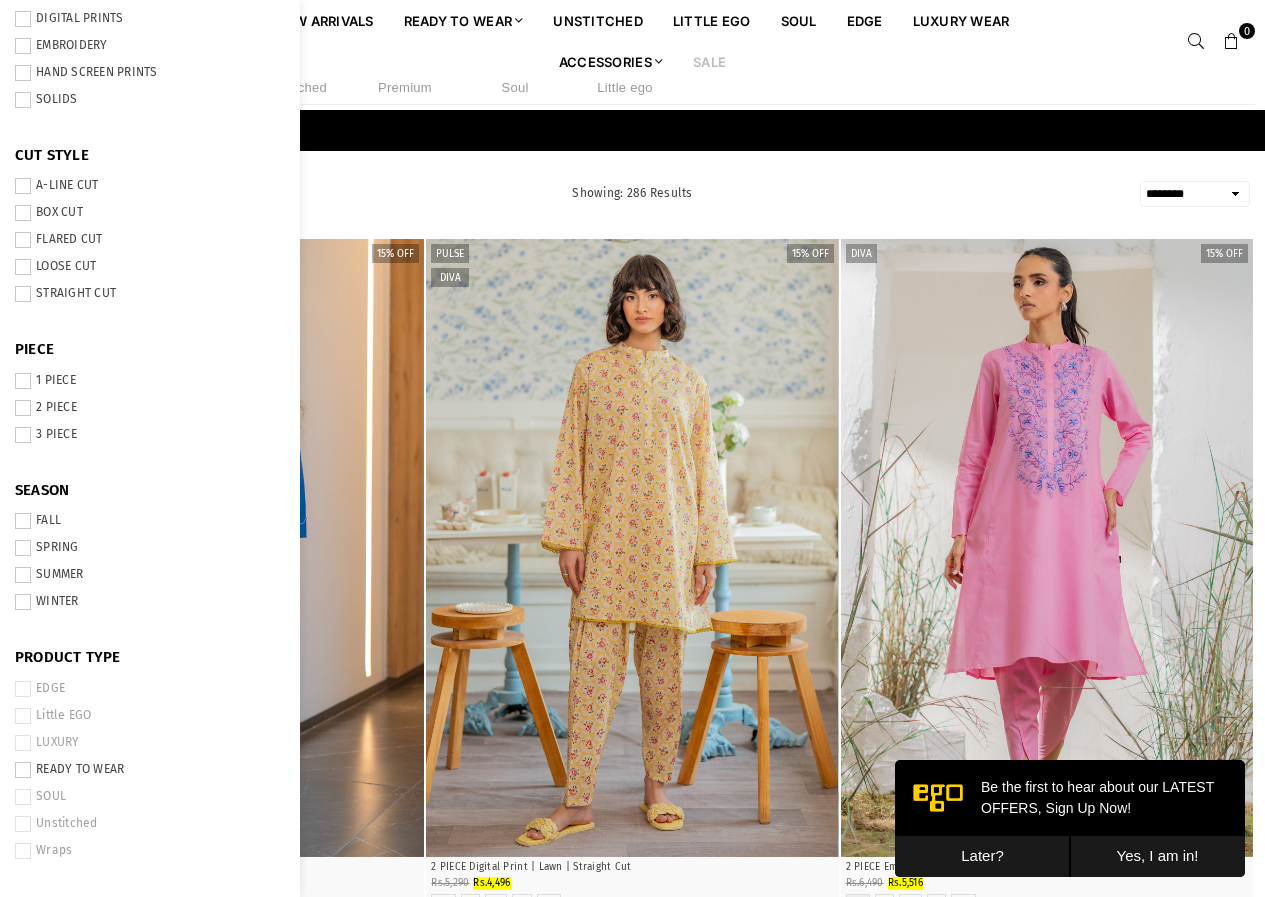 click on "**********" at bounding box center [632, 1594] 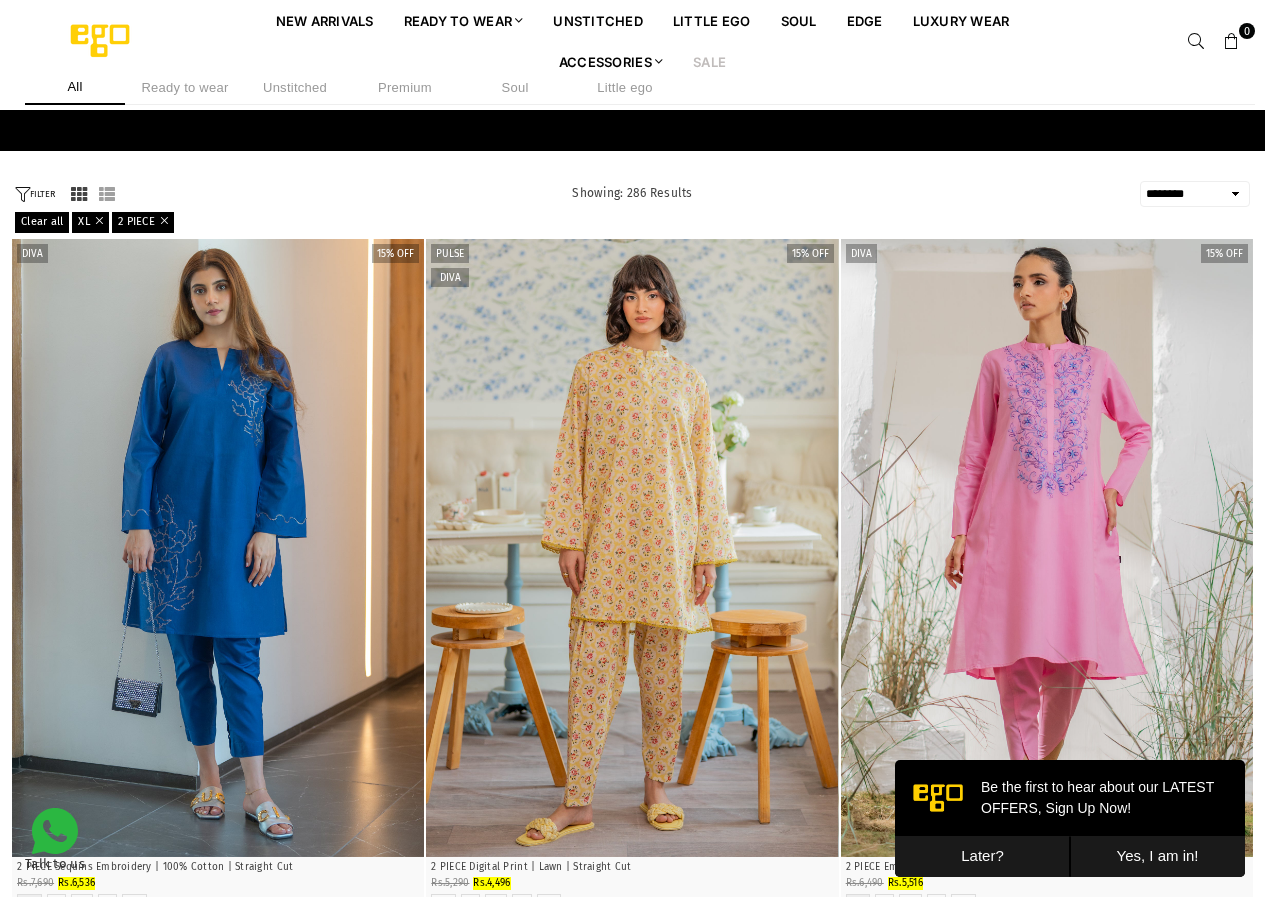 click on "FILTER" at bounding box center [35, 194] 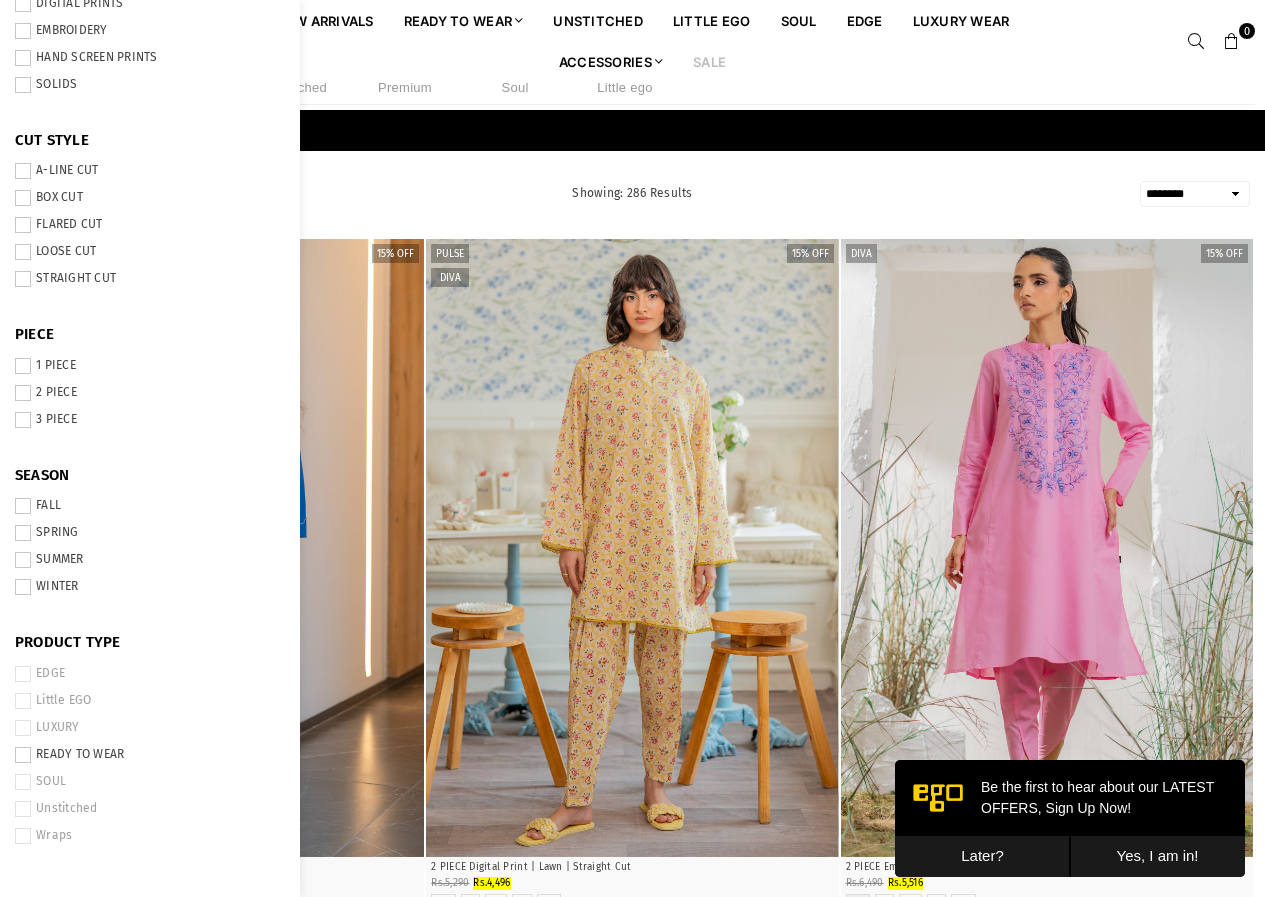 scroll, scrollTop: 0, scrollLeft: 0, axis: both 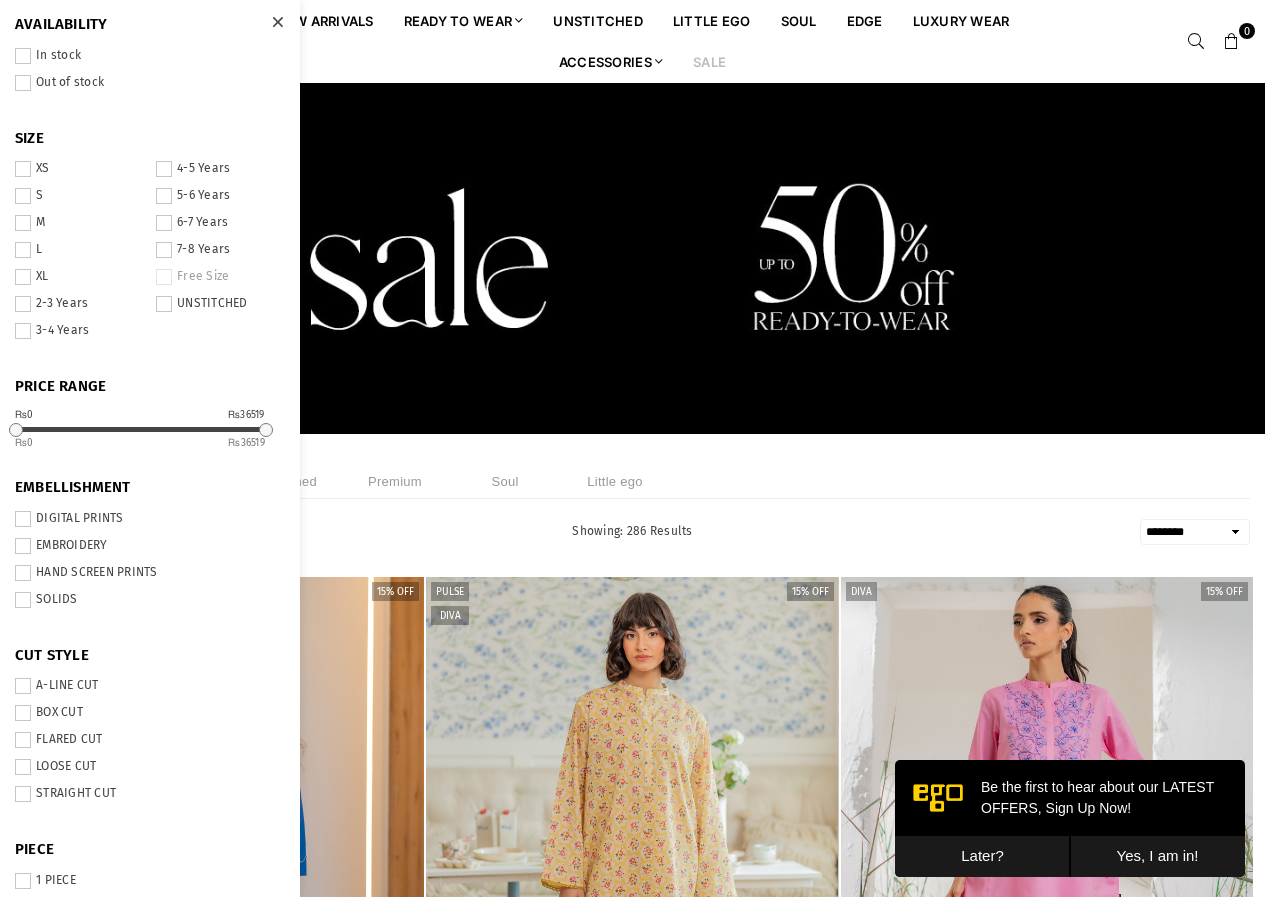 click on "**********" at bounding box center [150, 448] 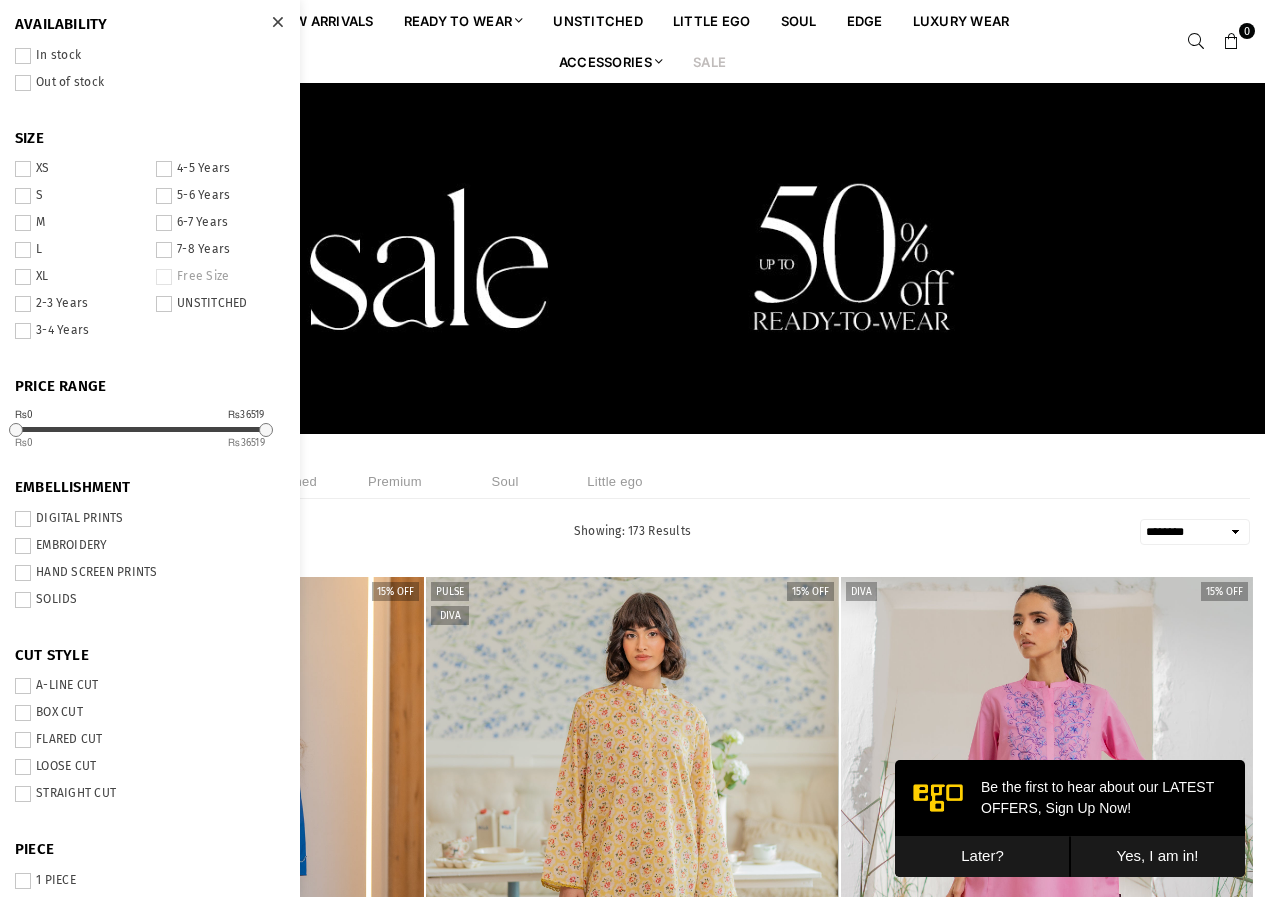 click on "All Ready to wear Unstitched Premium Soul Little ego" at bounding box center (632, 481) 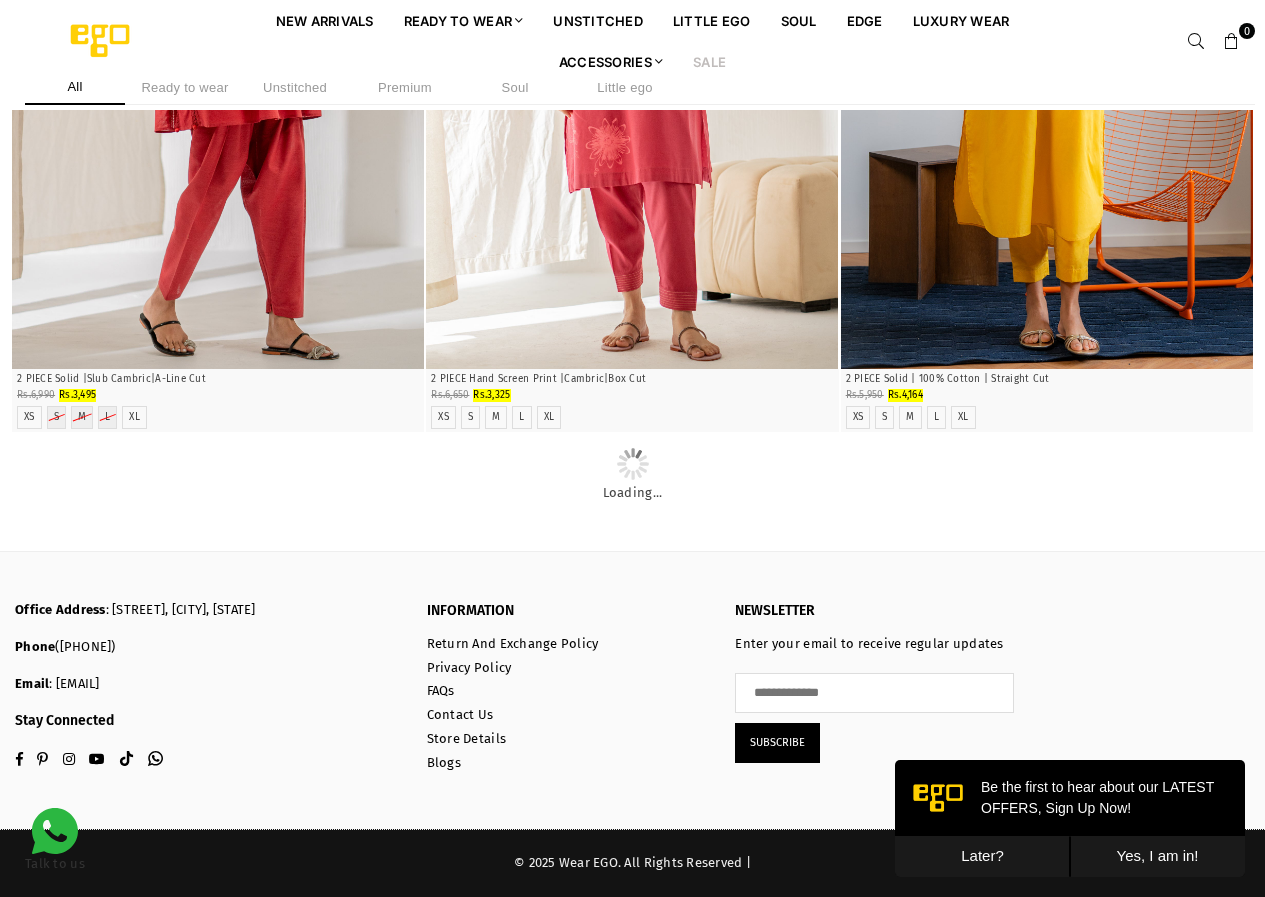 scroll, scrollTop: 11982, scrollLeft: 0, axis: vertical 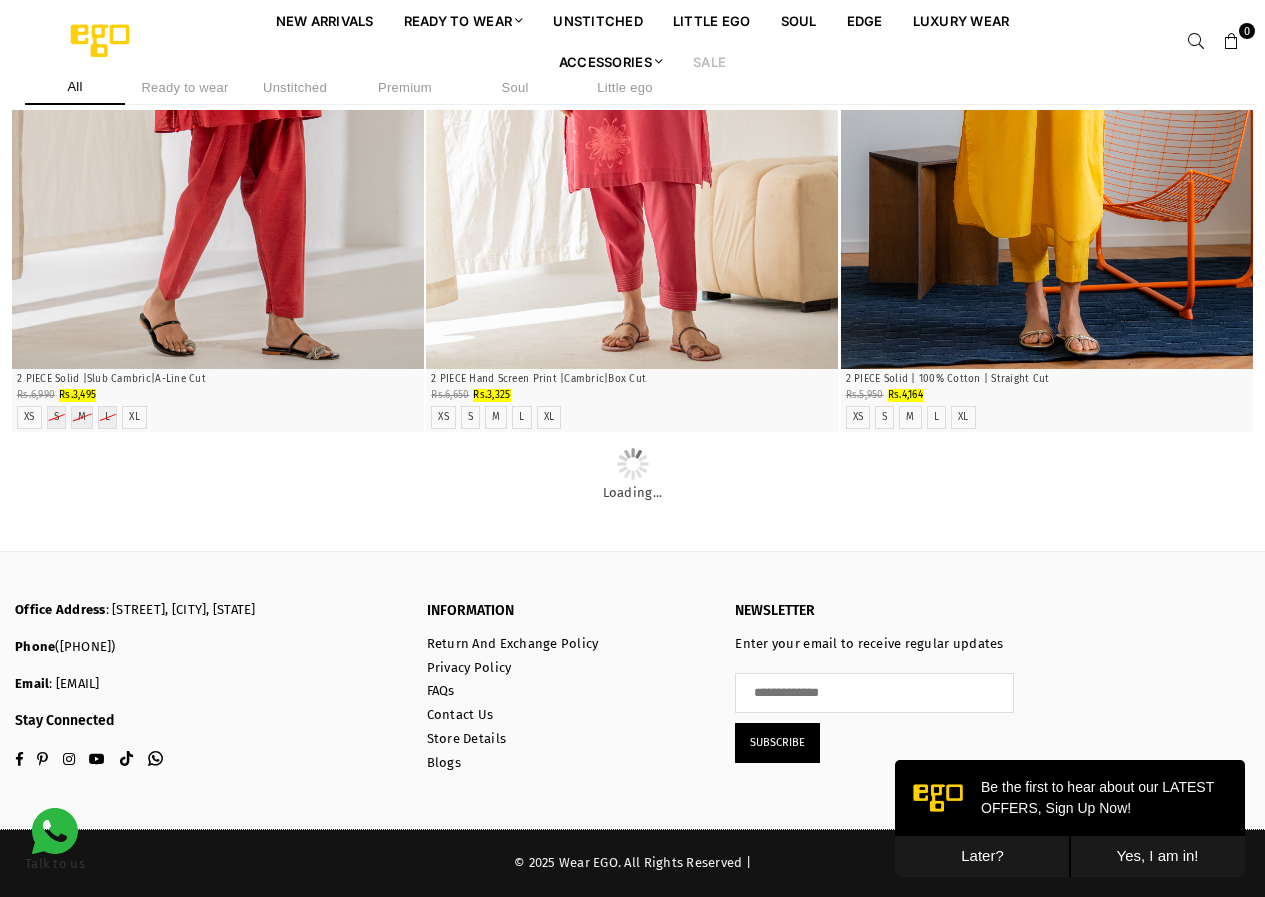click at bounding box center (632, -1306) 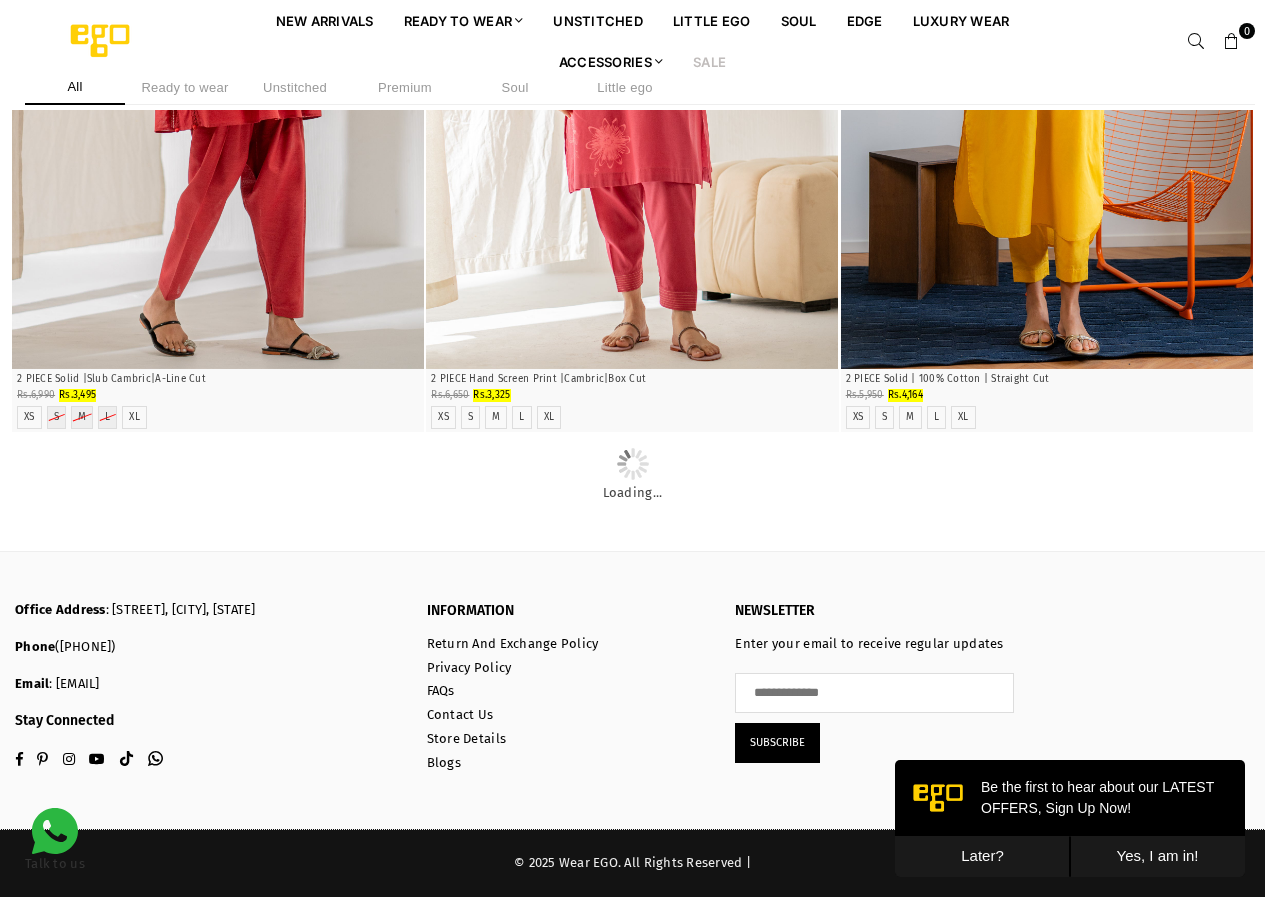 scroll, scrollTop: 12082, scrollLeft: 0, axis: vertical 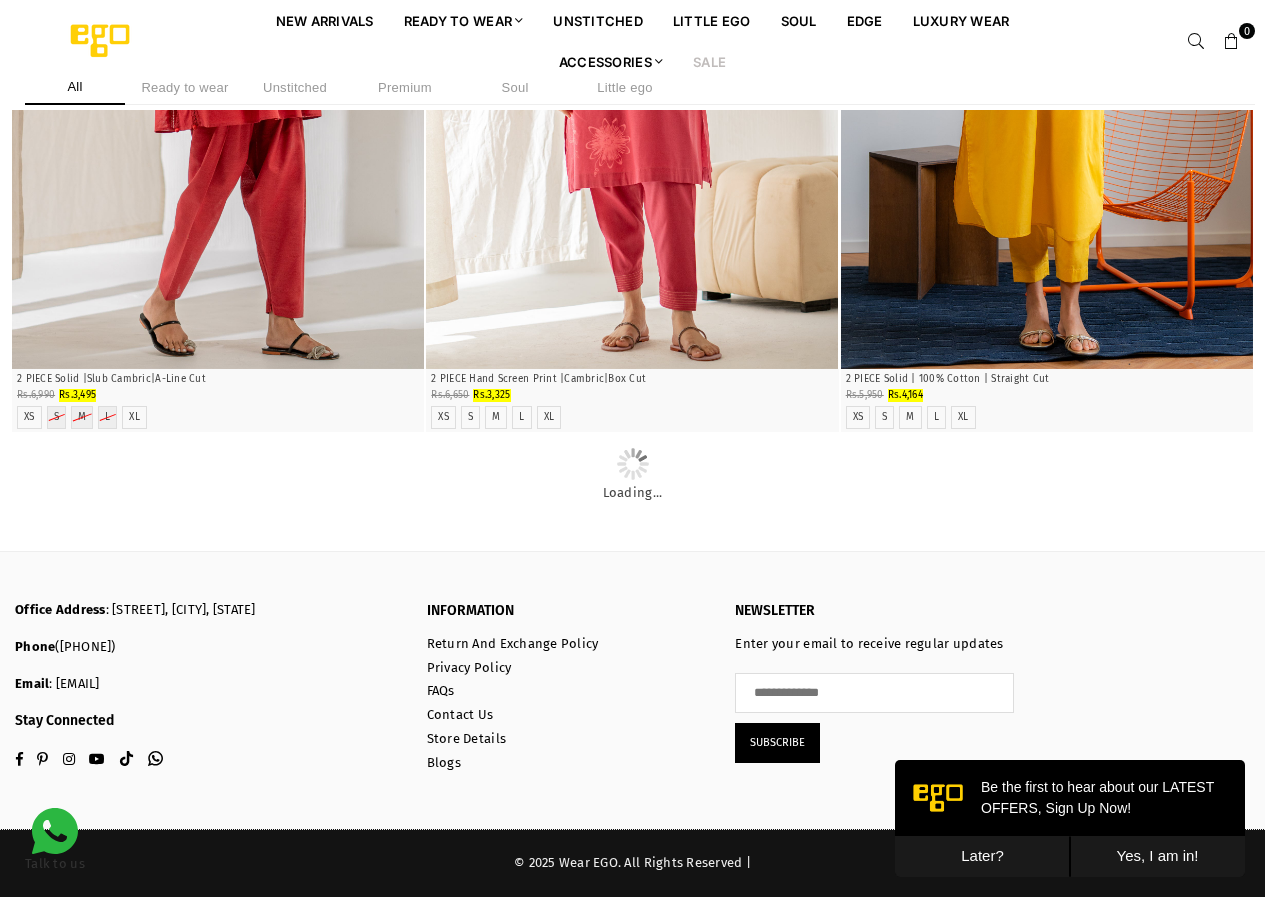 click at bounding box center [632, -1306] 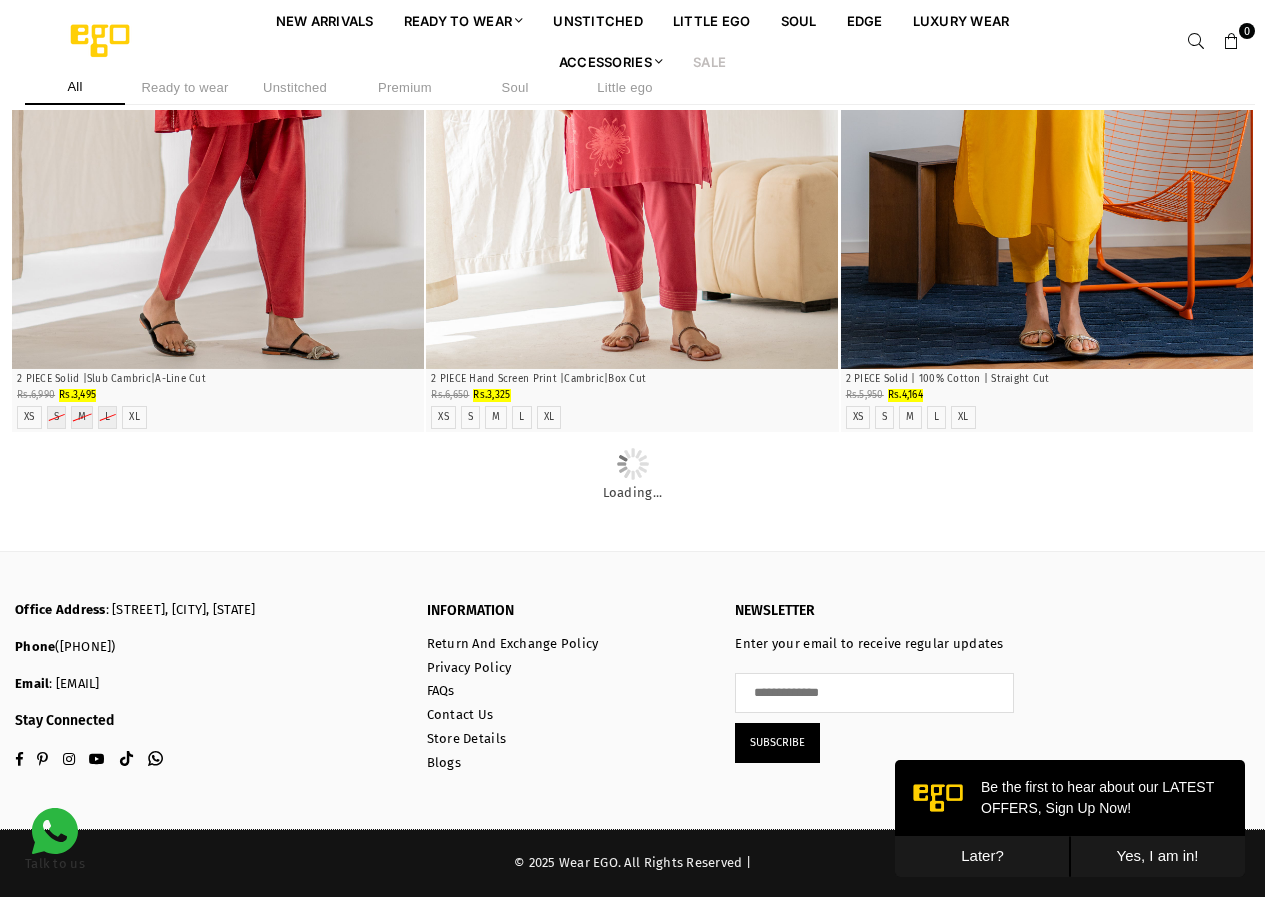 scroll, scrollTop: 12782, scrollLeft: 0, axis: vertical 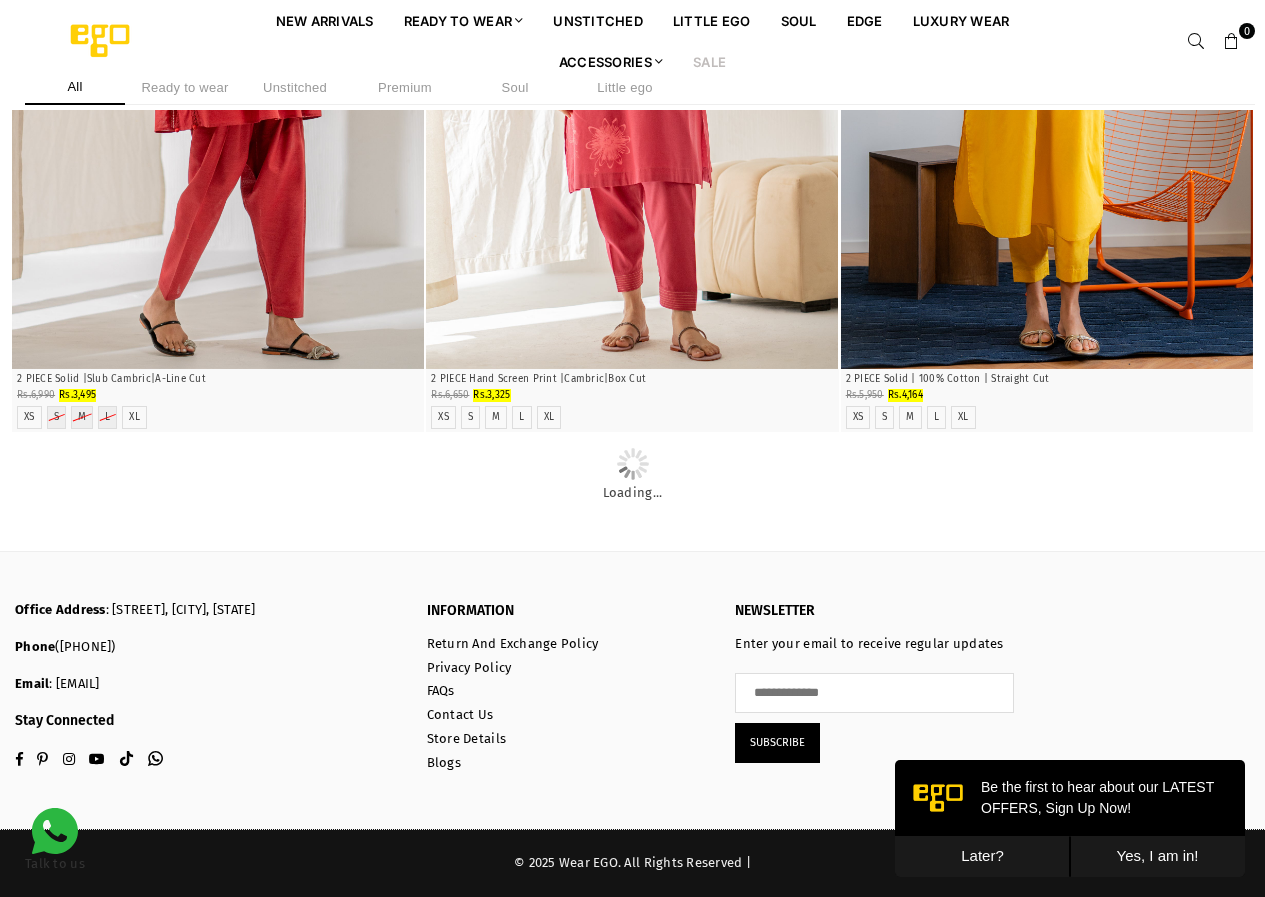 click at bounding box center [218, -623] 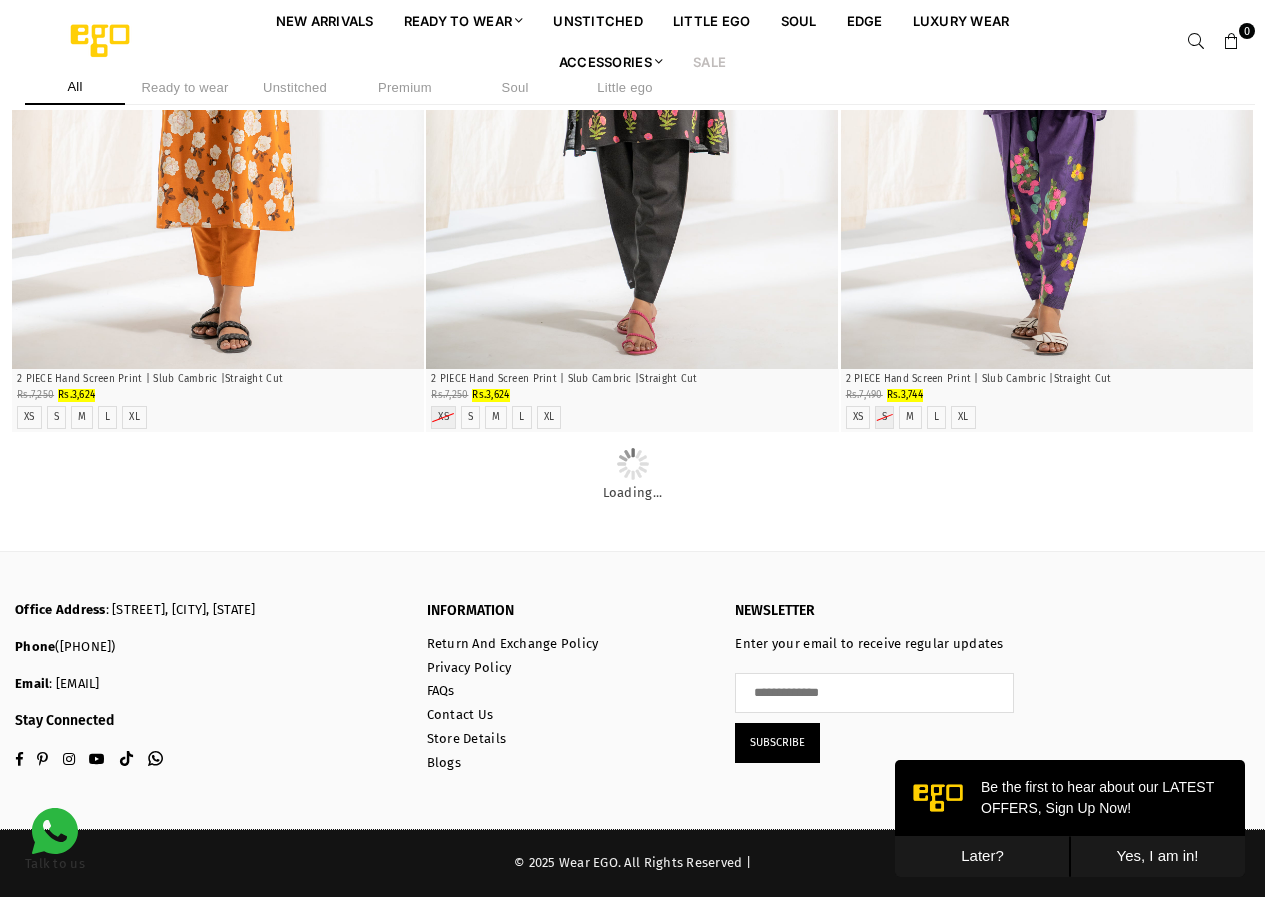 scroll, scrollTop: 20982, scrollLeft: 0, axis: vertical 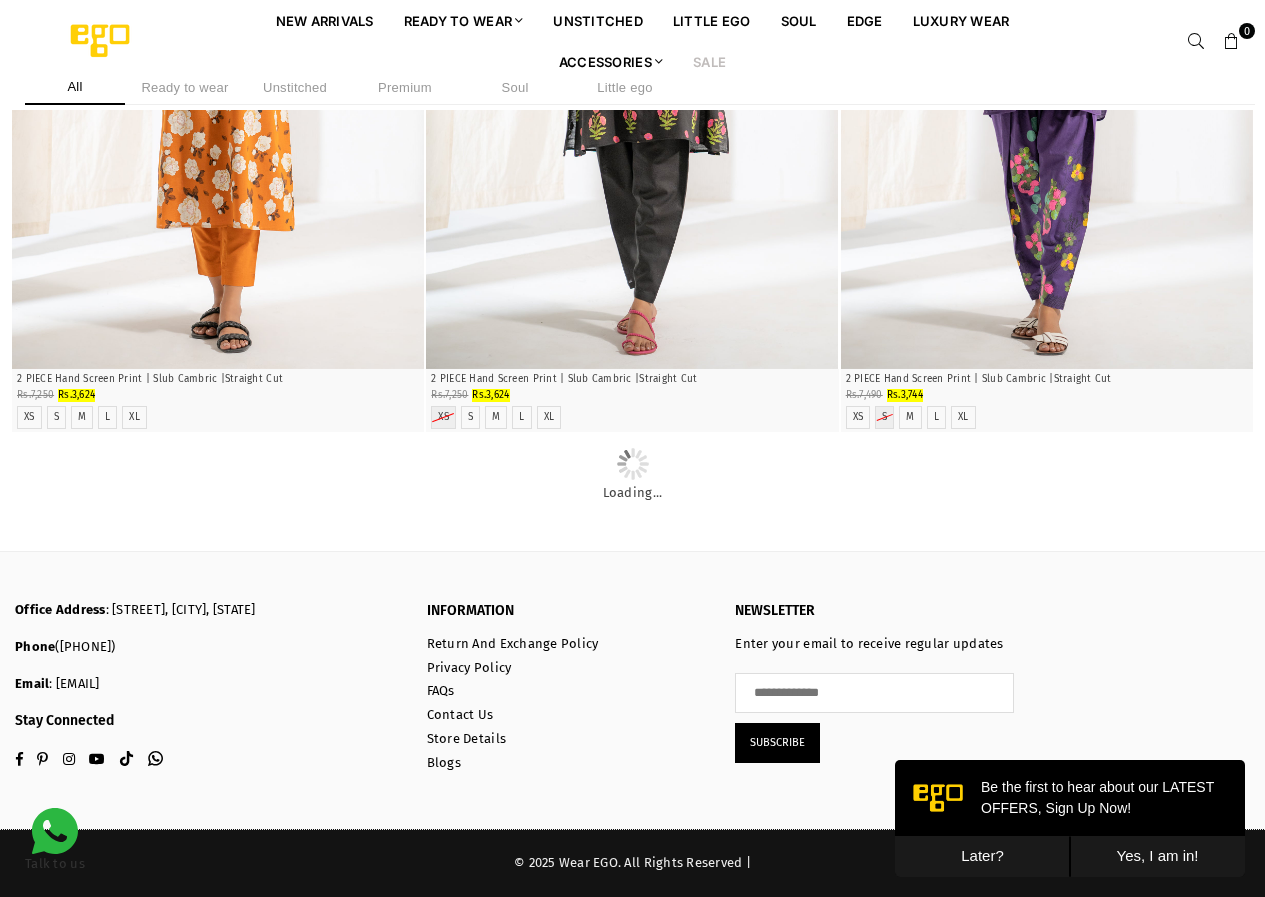 click at bounding box center (1047, -623) 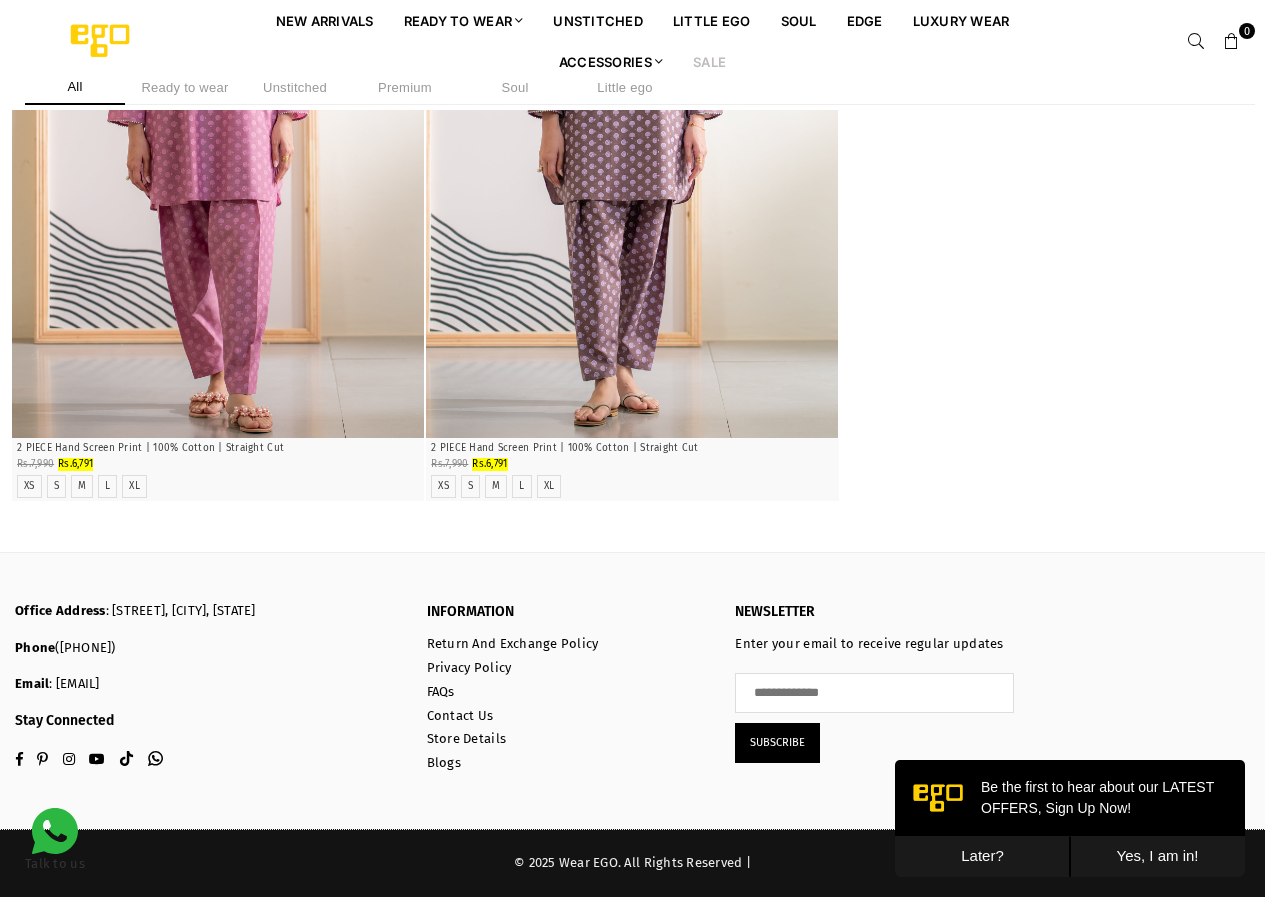 scroll, scrollTop: 39238, scrollLeft: 0, axis: vertical 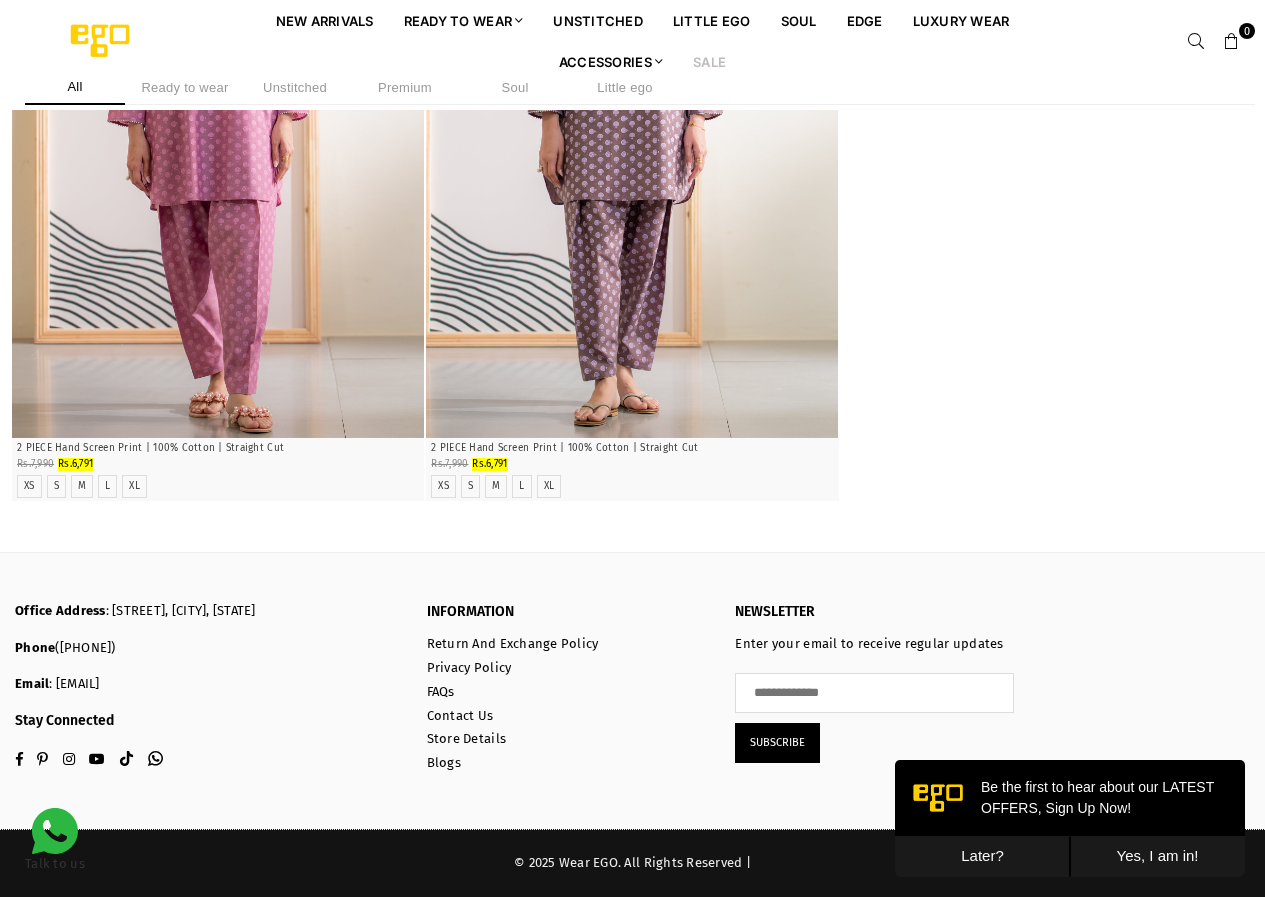 click on "Soul" at bounding box center (515, 87) 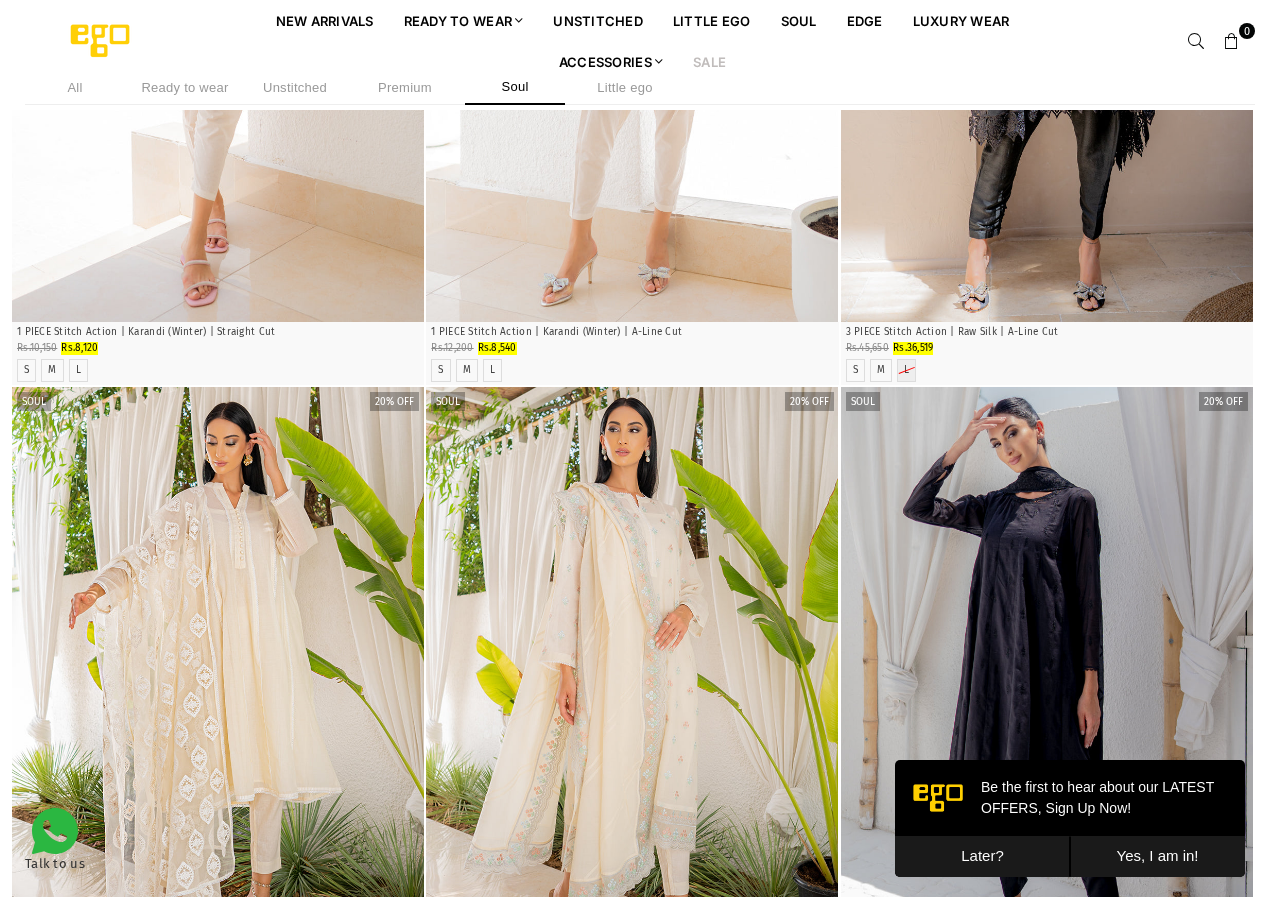 scroll, scrollTop: 3156, scrollLeft: 0, axis: vertical 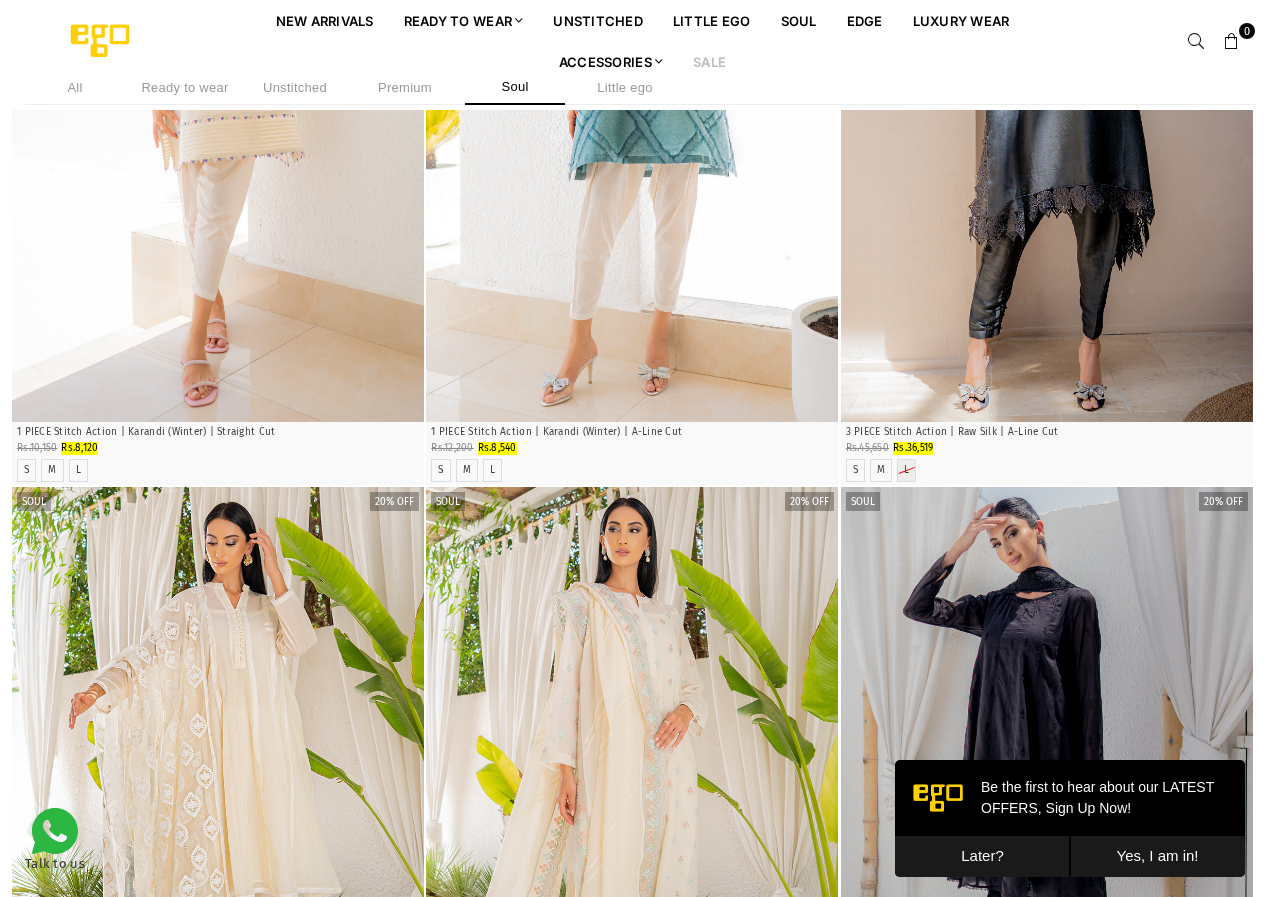 click on "Premium" at bounding box center (405, 87) 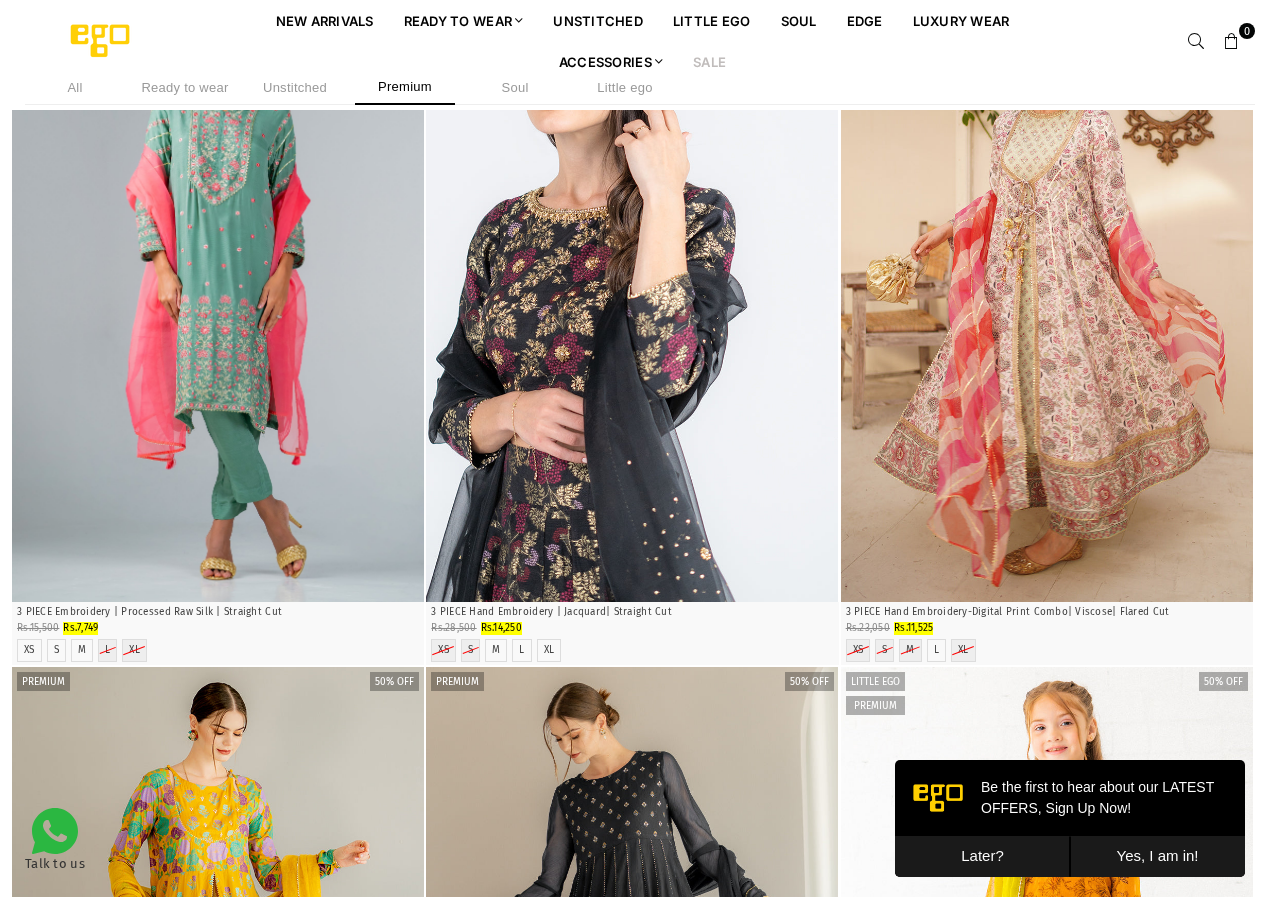 scroll, scrollTop: 1172, scrollLeft: 0, axis: vertical 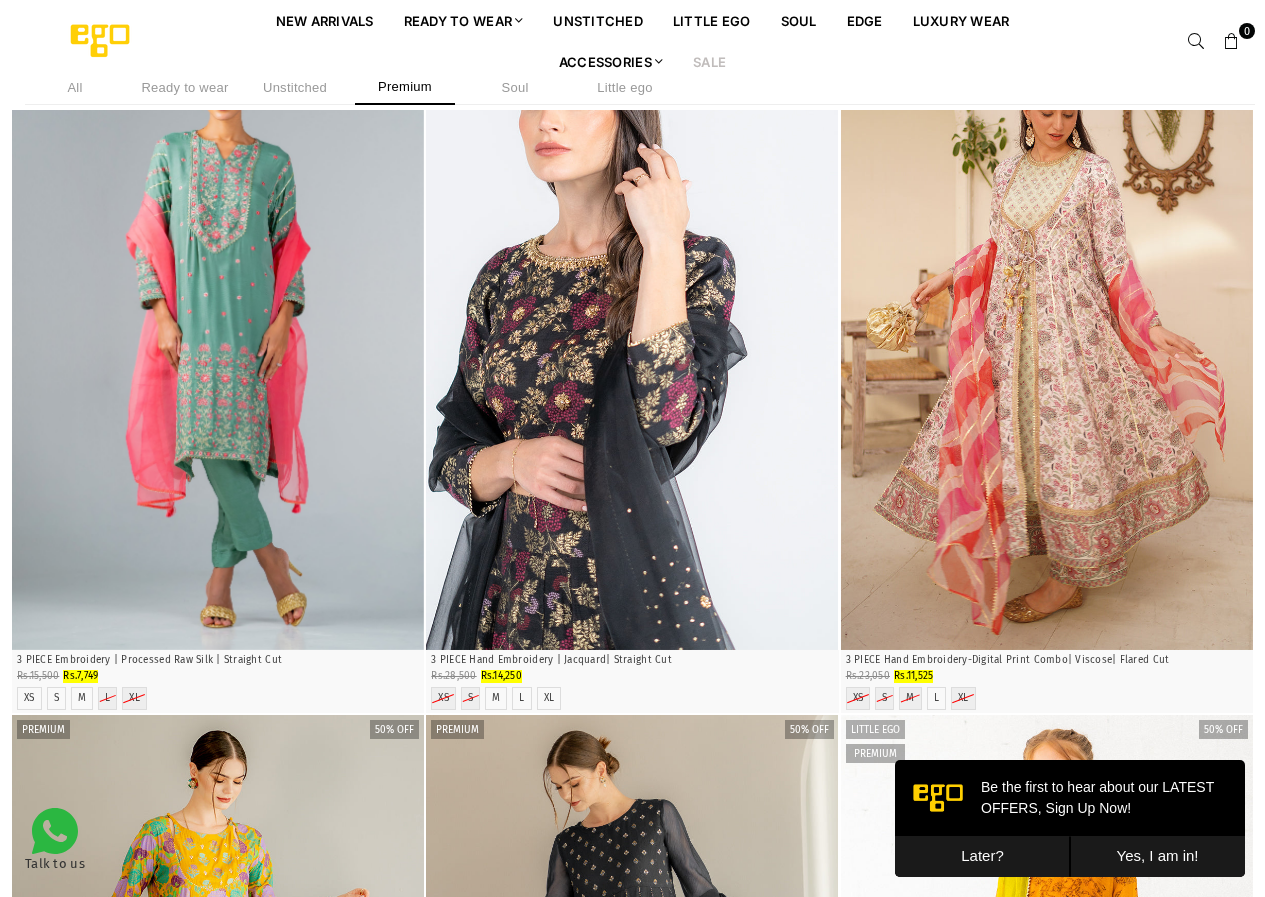click on "Unstitched" at bounding box center [295, 87] 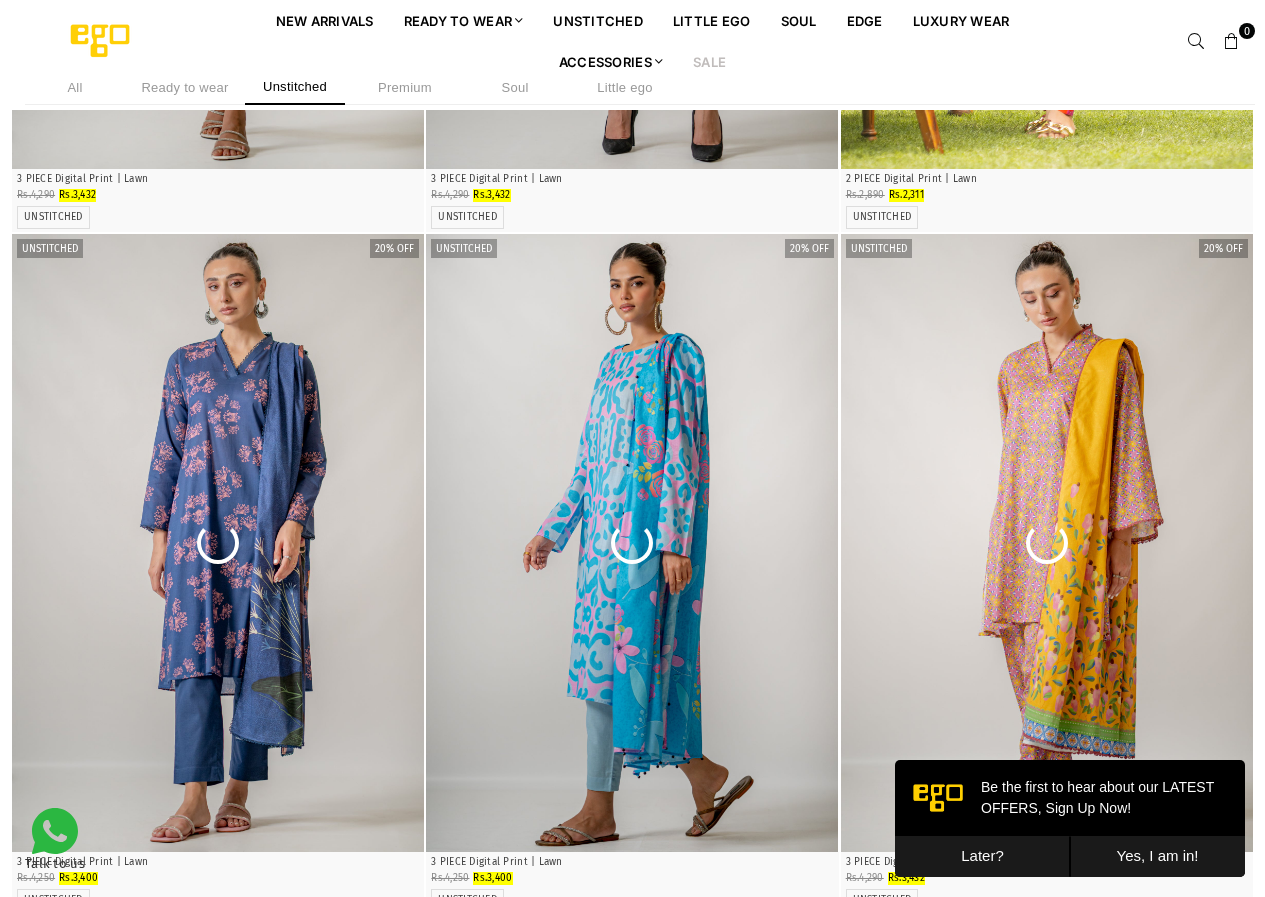 scroll, scrollTop: 1172, scrollLeft: 0, axis: vertical 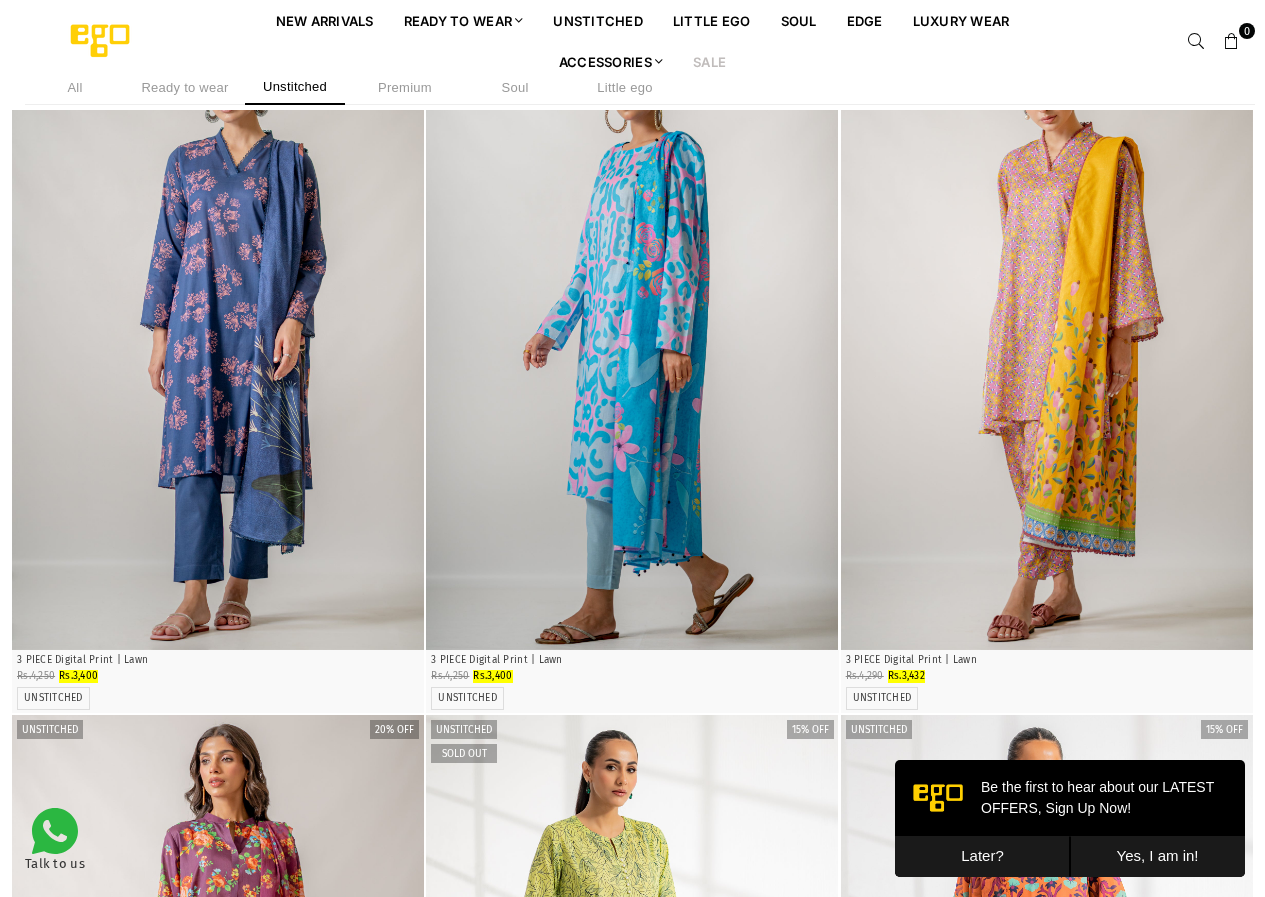 click on "Ready to wear" at bounding box center (185, 87) 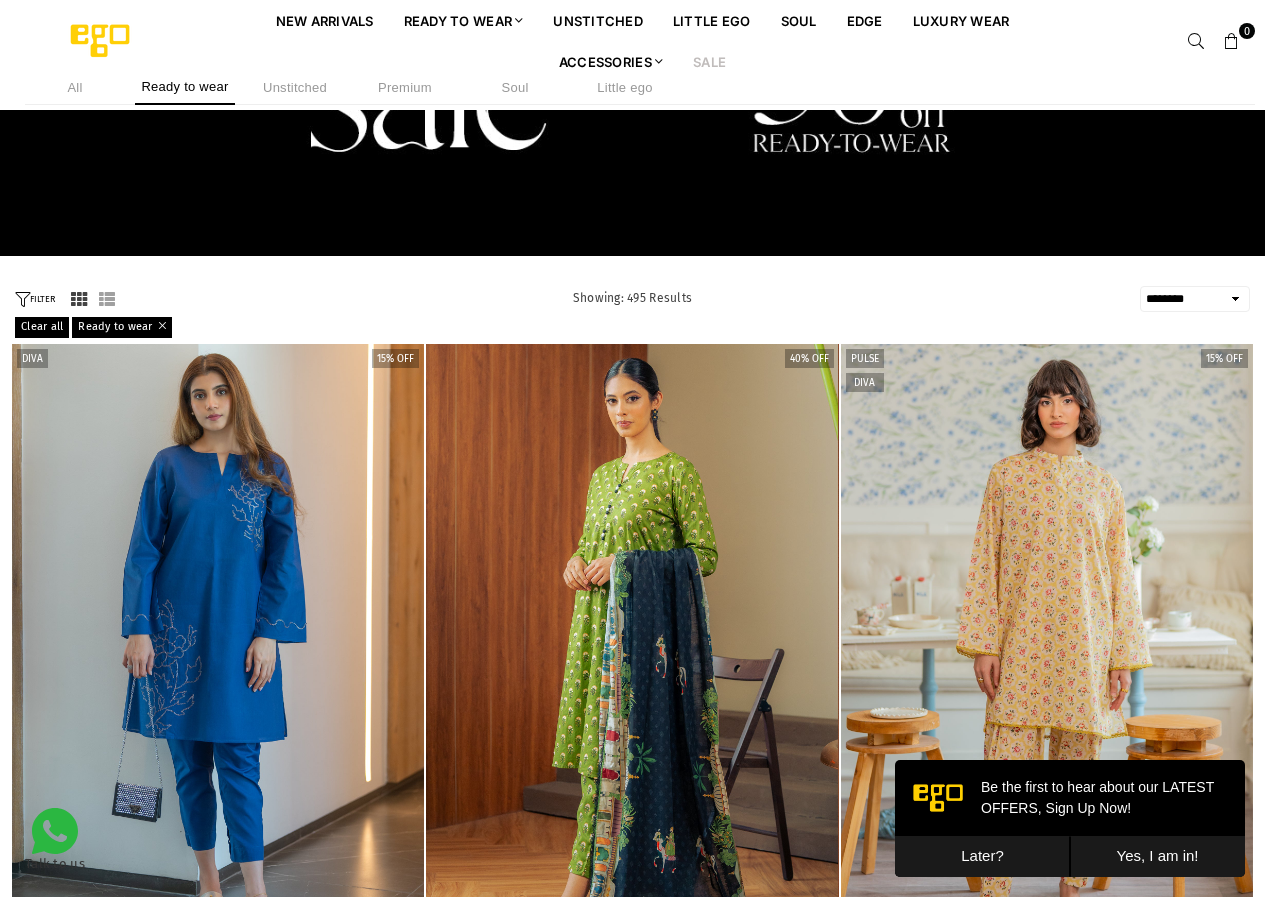 scroll, scrollTop: 172, scrollLeft: 0, axis: vertical 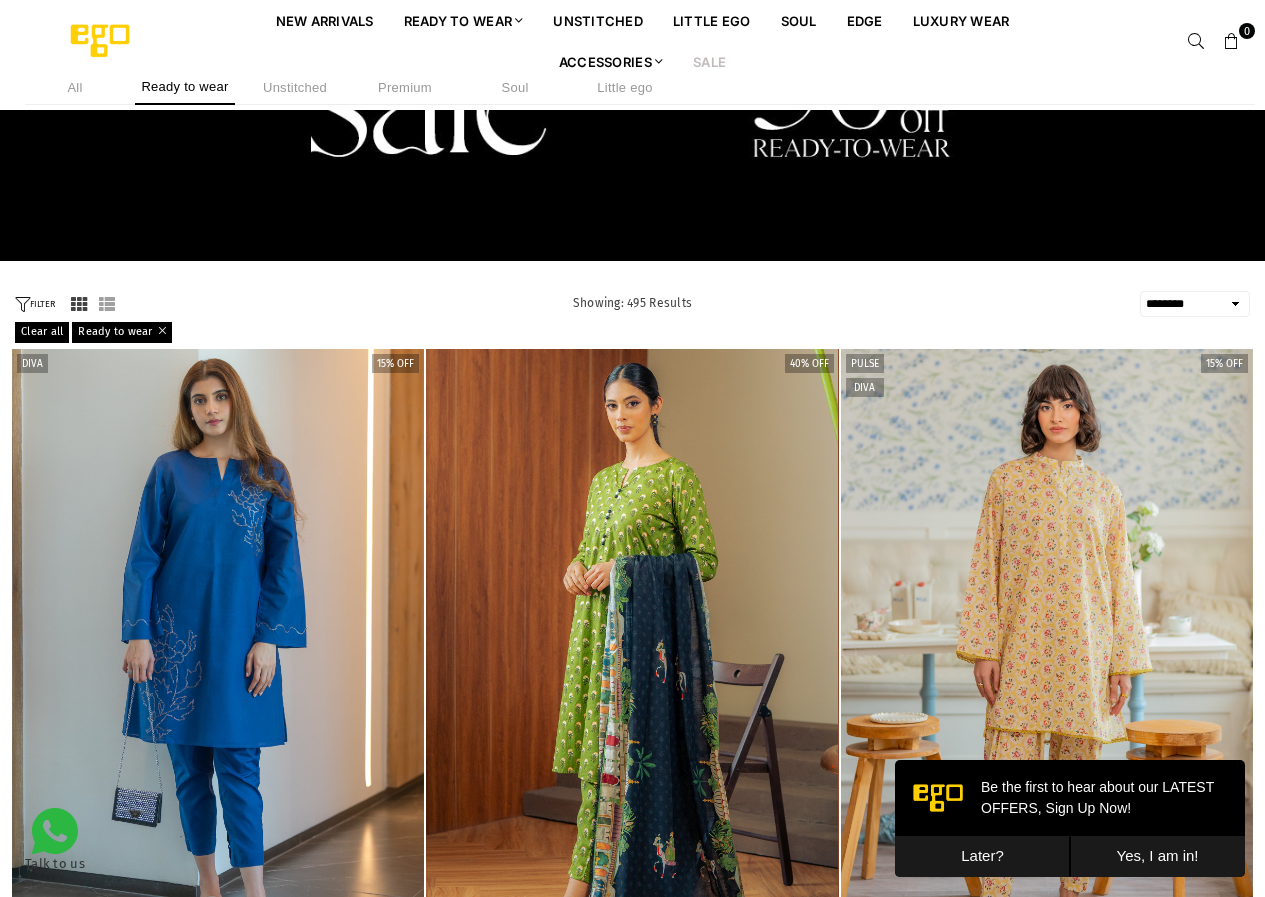click on "FILTER" at bounding box center (35, 304) 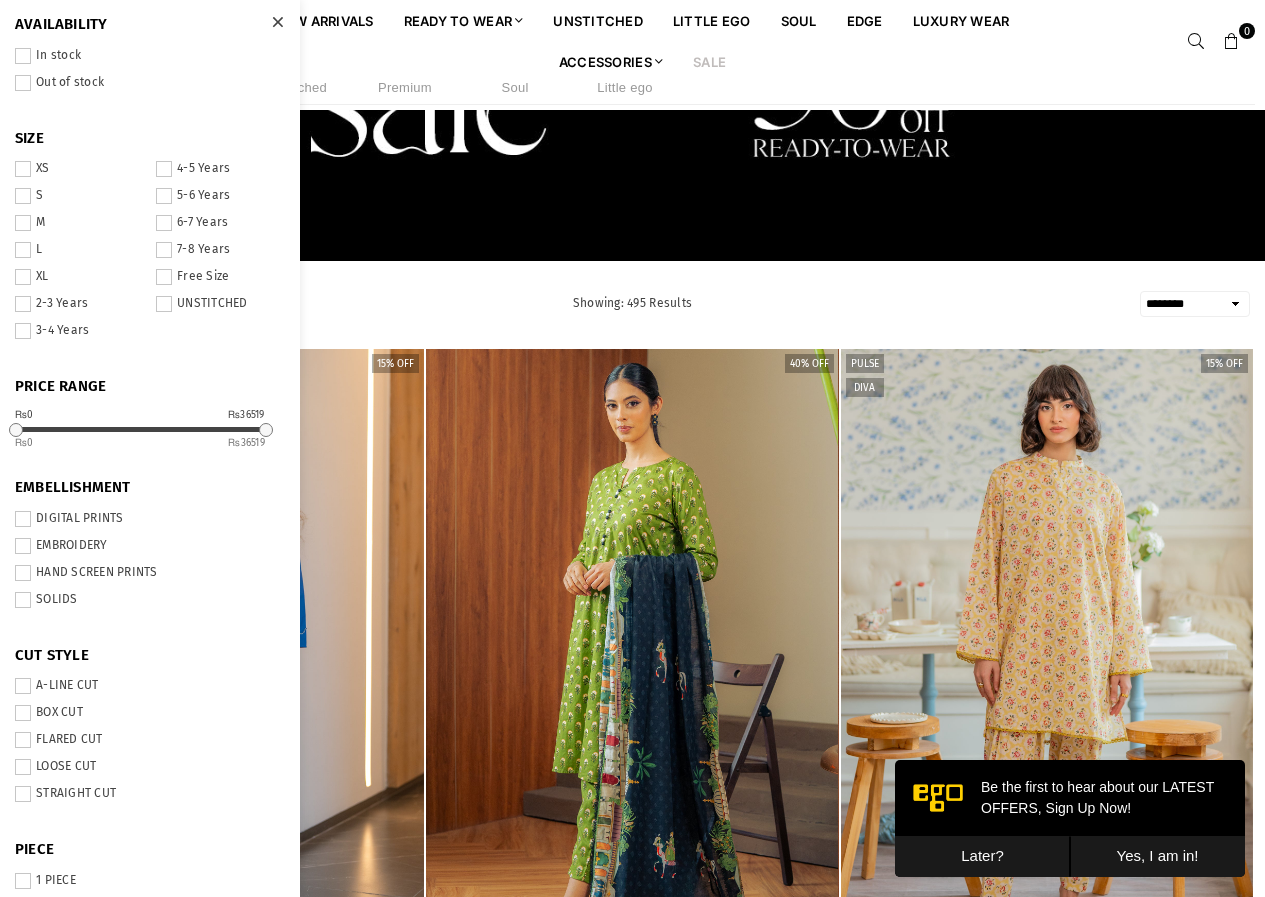 click at bounding box center [23, 277] 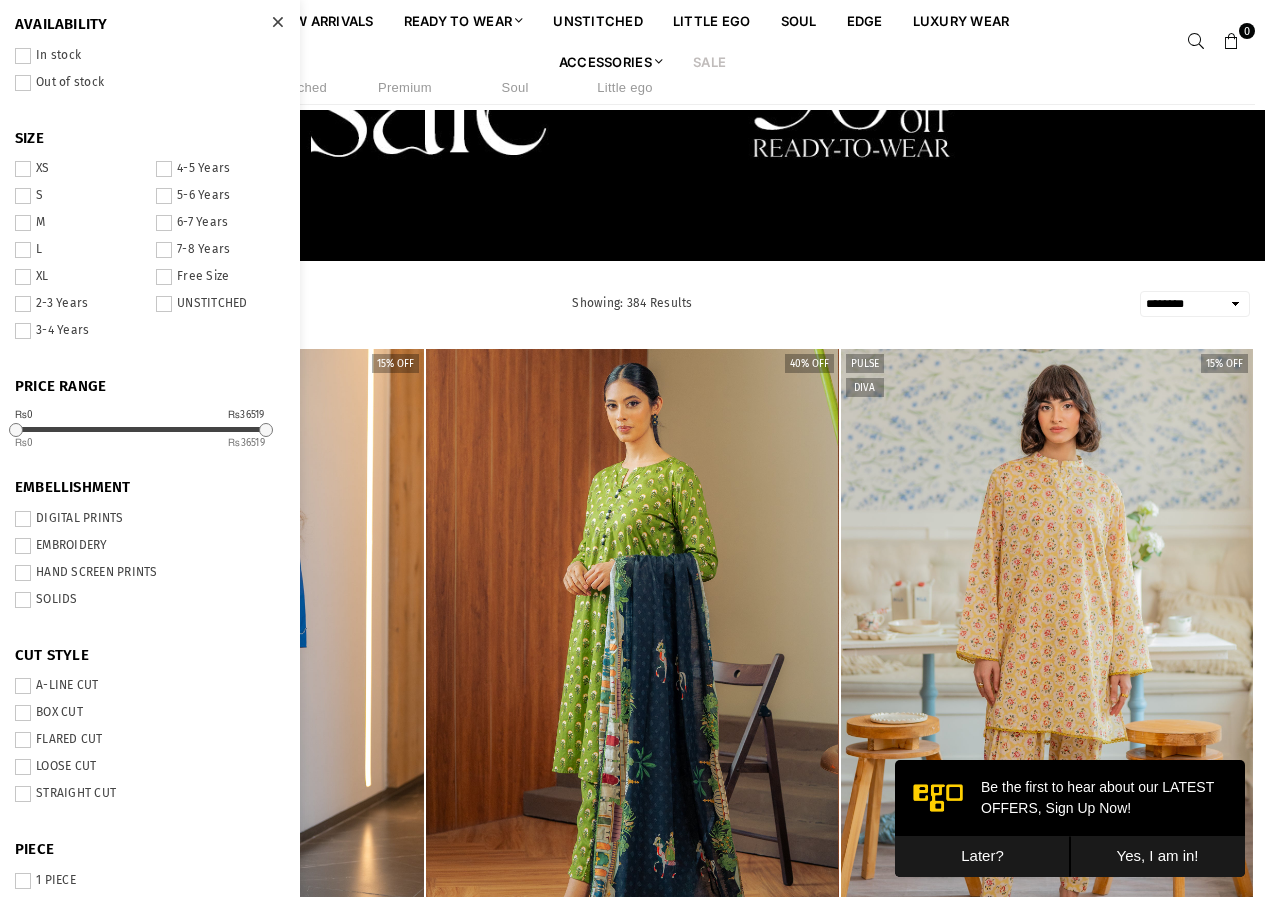 click at bounding box center (23, 56) 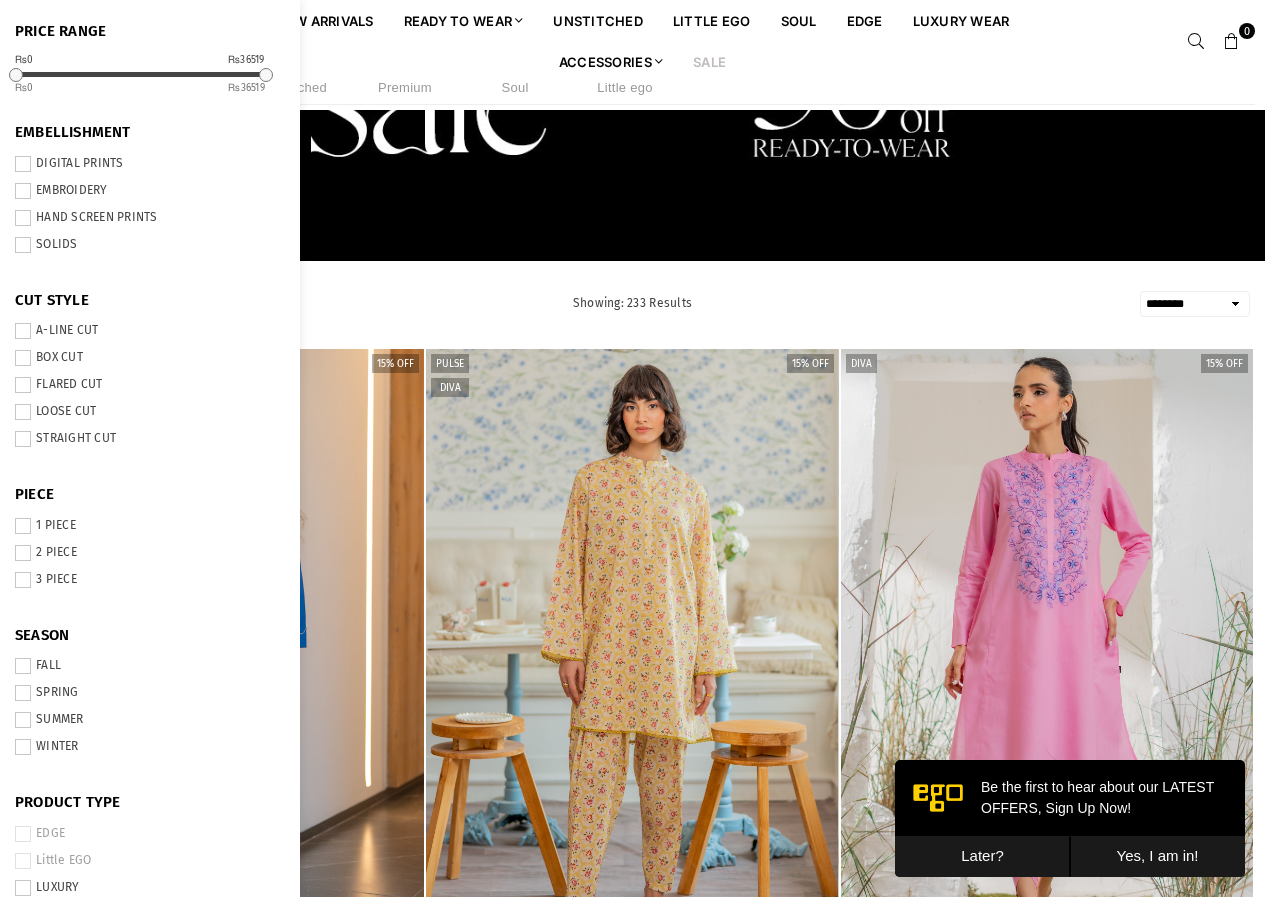scroll, scrollTop: 400, scrollLeft: 0, axis: vertical 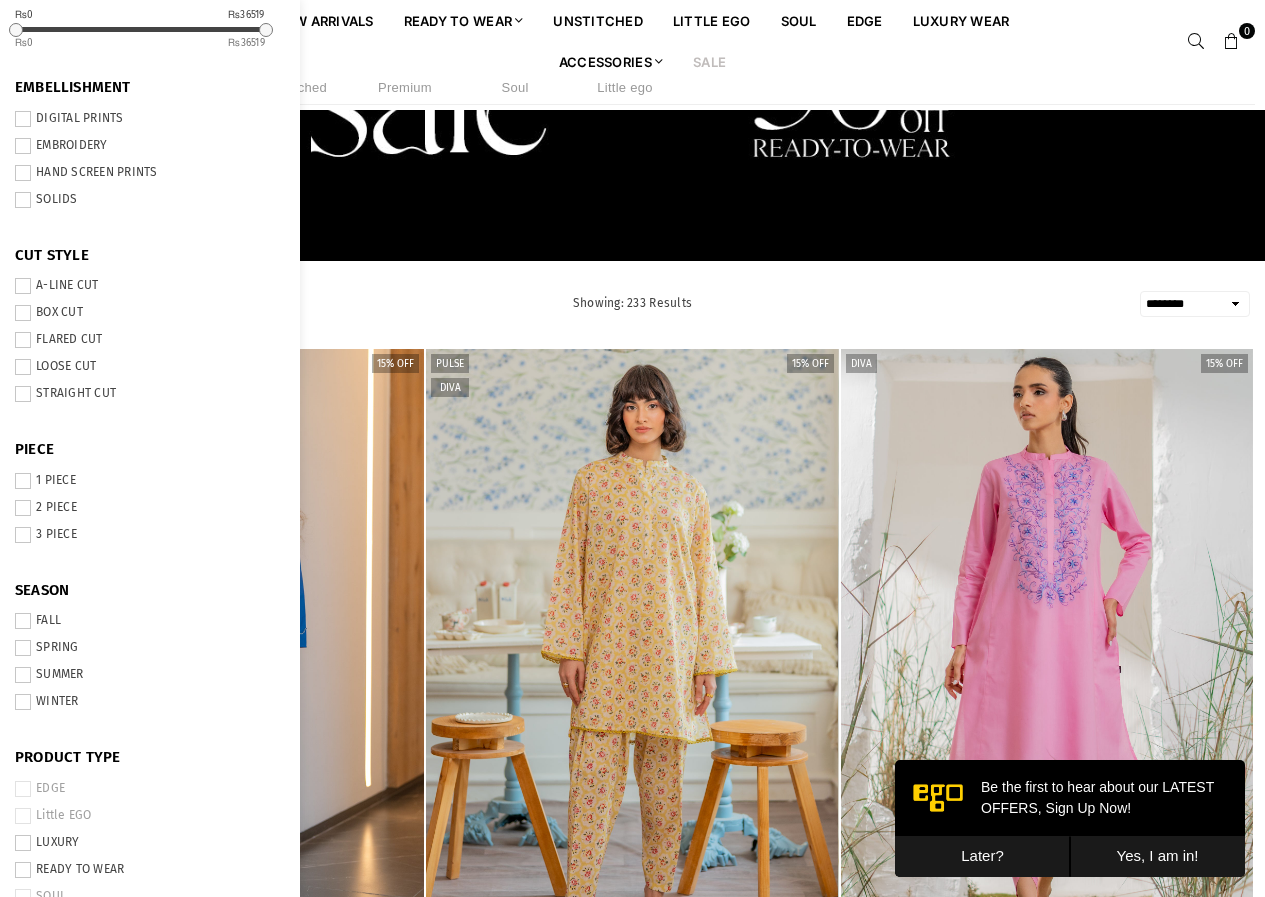 click at bounding box center (23, 508) 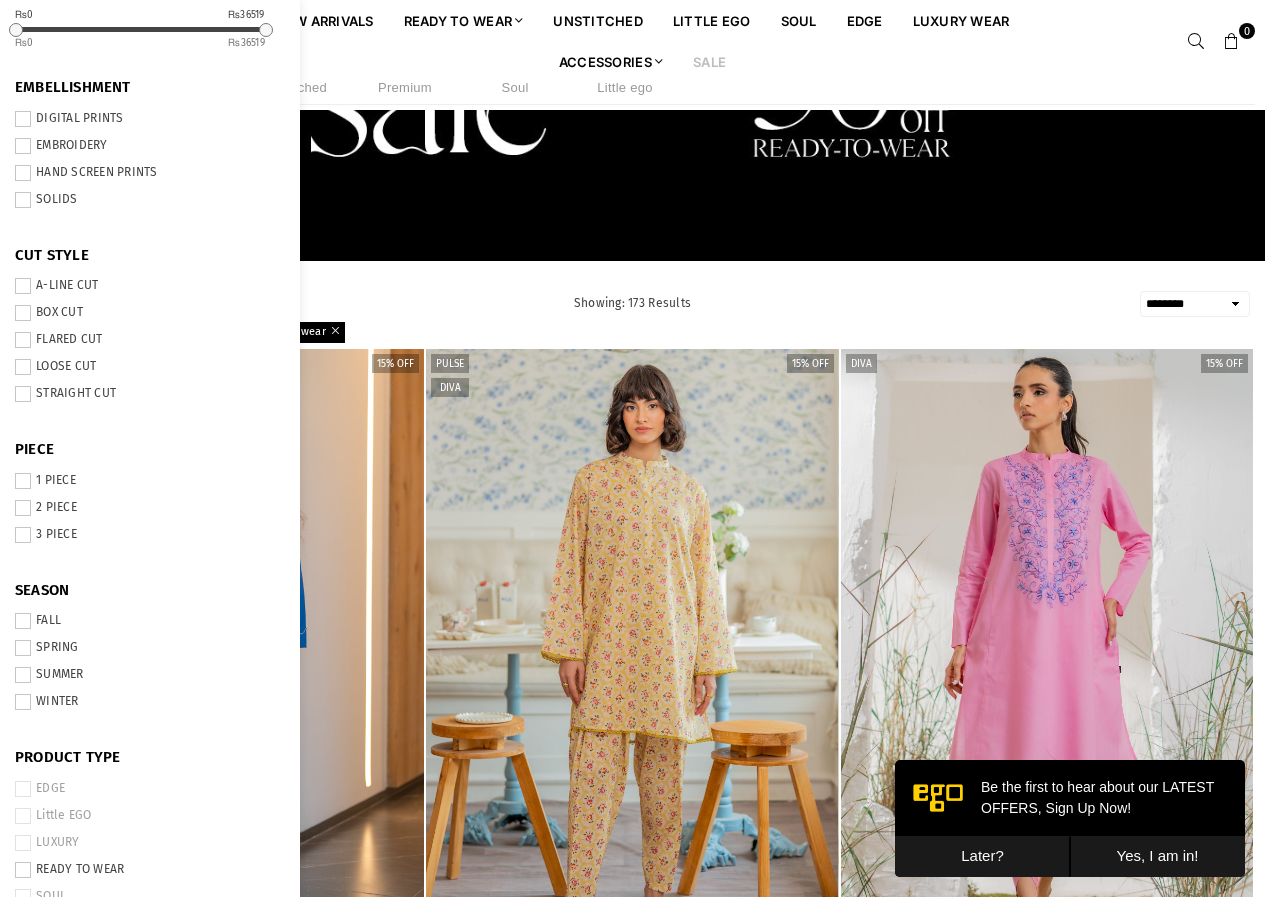 click on "**********" at bounding box center (632, 1704) 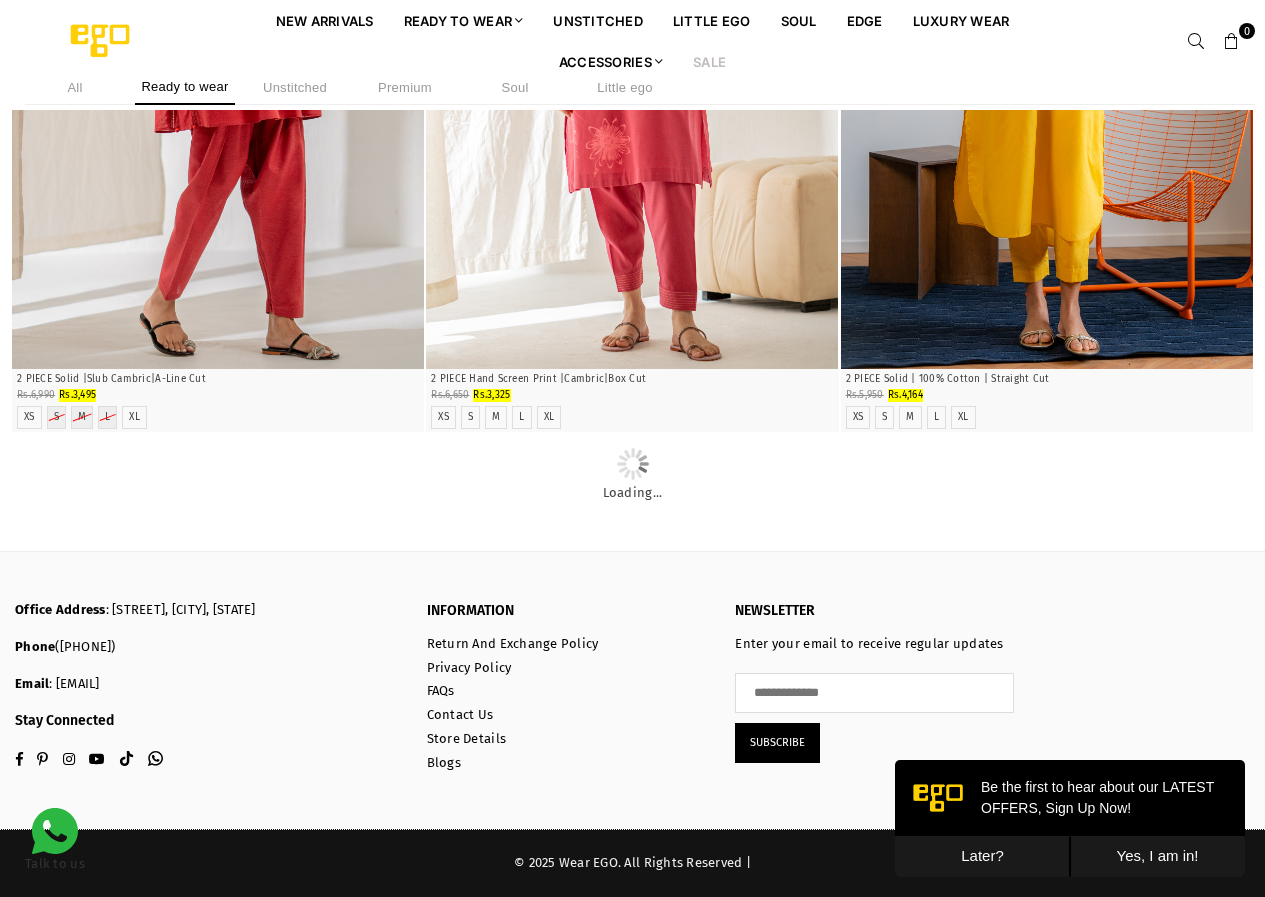scroll, scrollTop: 12024, scrollLeft: 0, axis: vertical 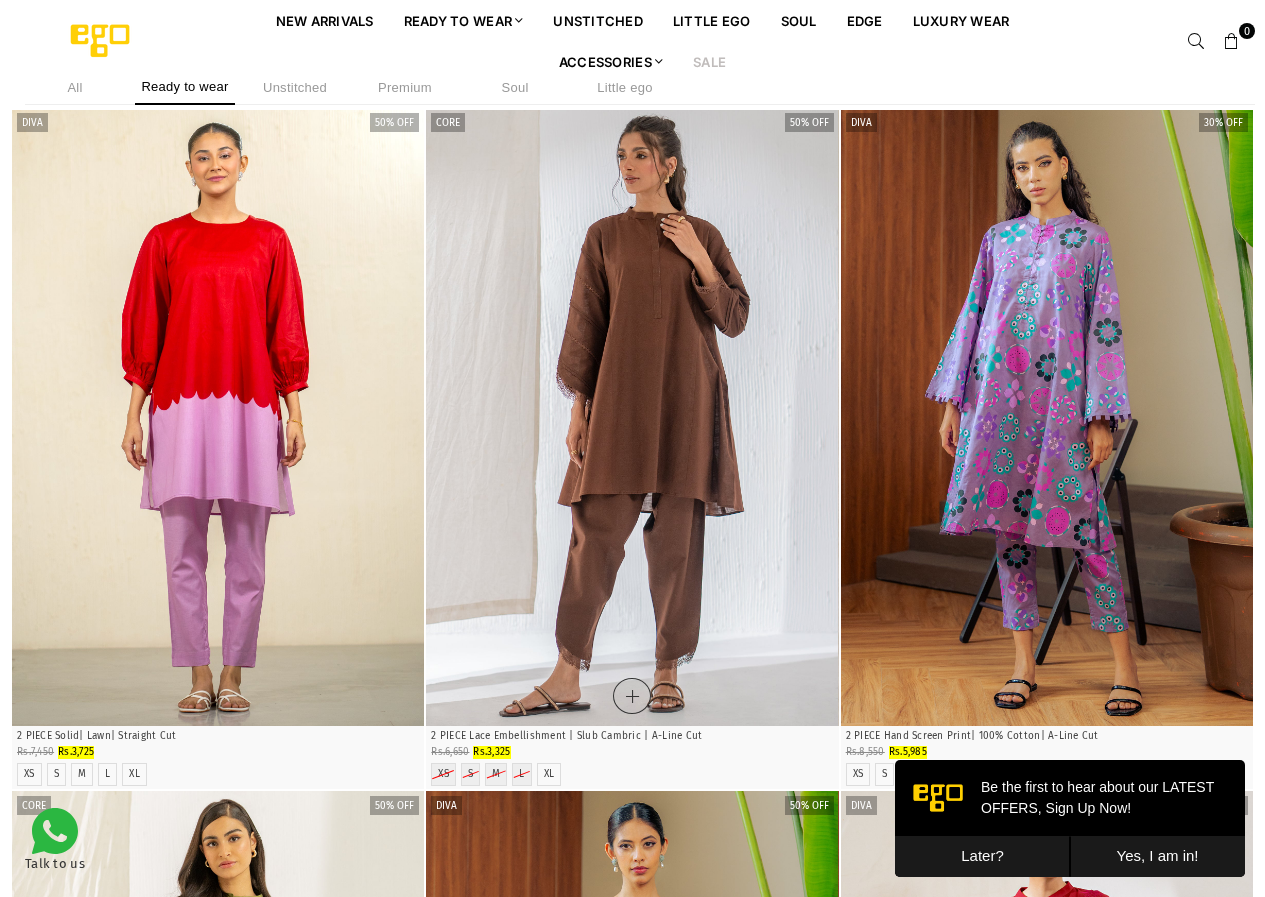click at bounding box center (632, 417) 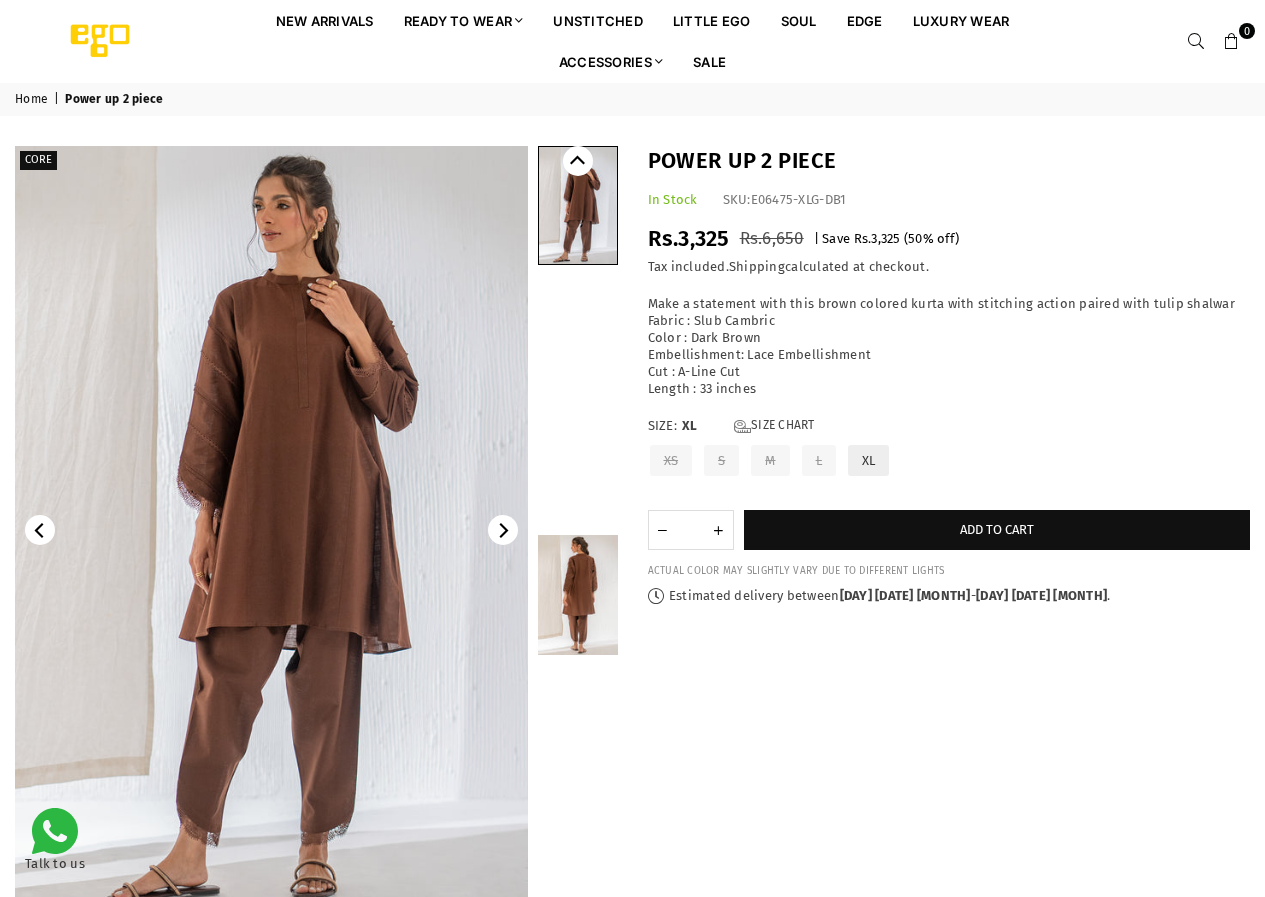 scroll, scrollTop: 0, scrollLeft: 0, axis: both 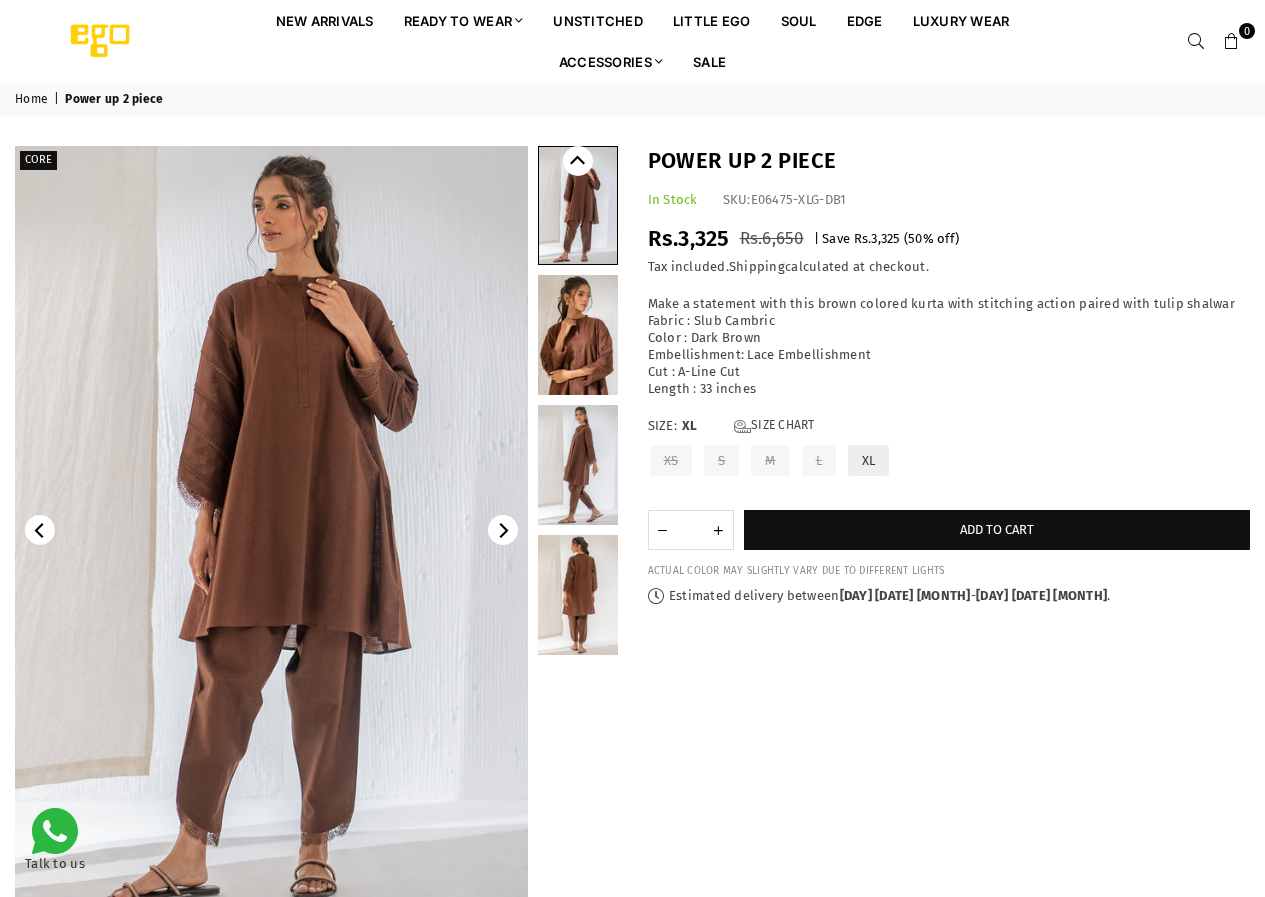 click at bounding box center [578, 335] 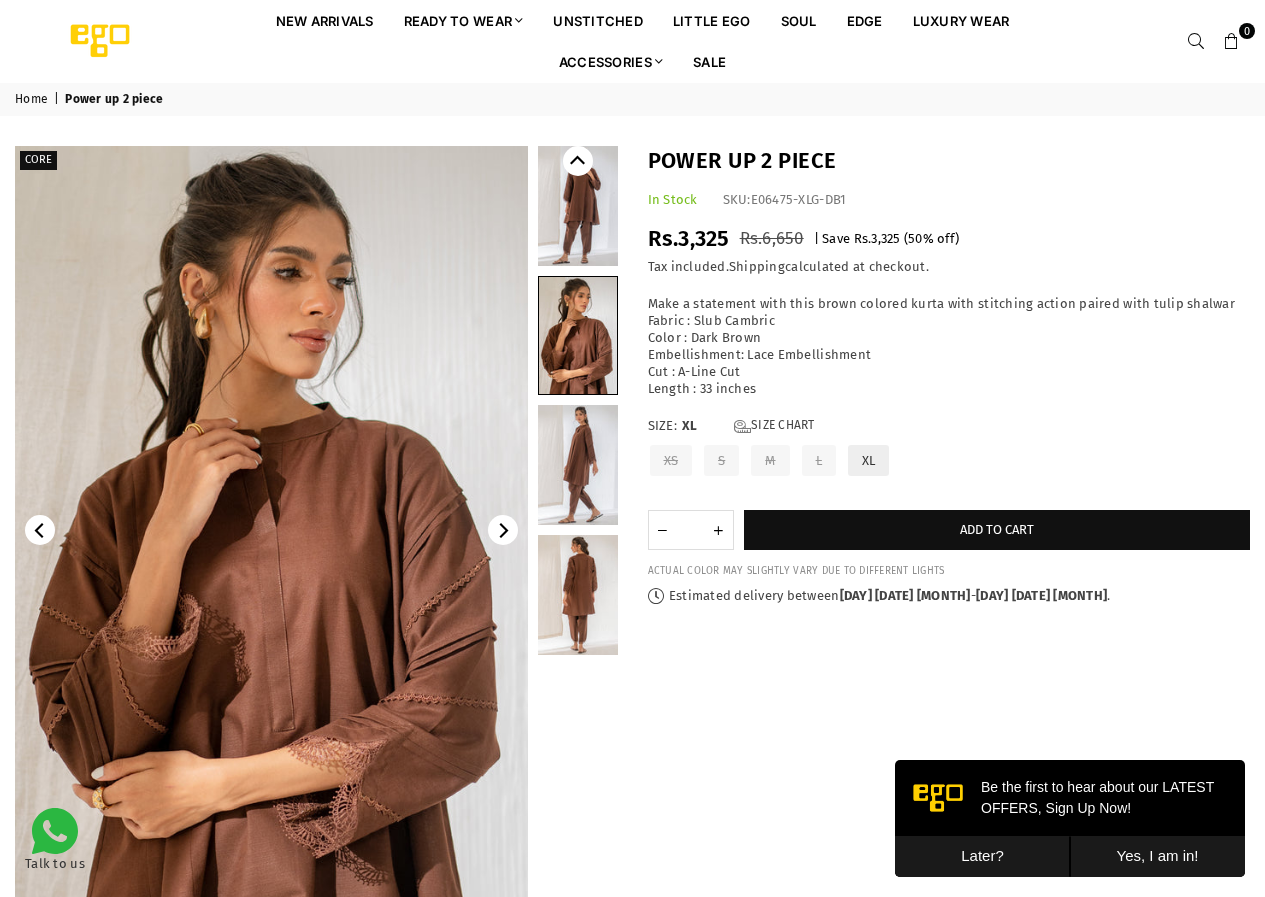 scroll, scrollTop: 0, scrollLeft: 0, axis: both 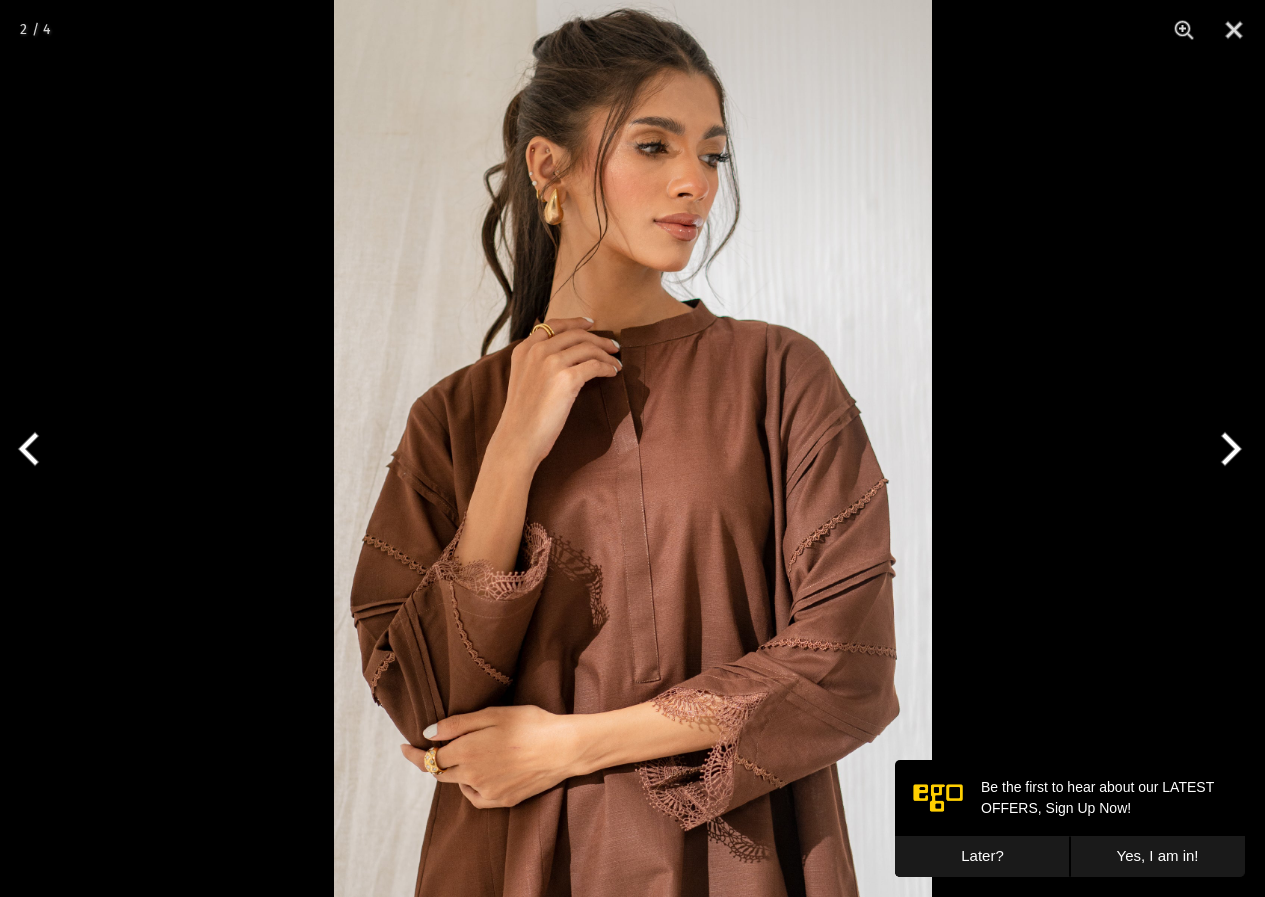 click at bounding box center [1227, 449] 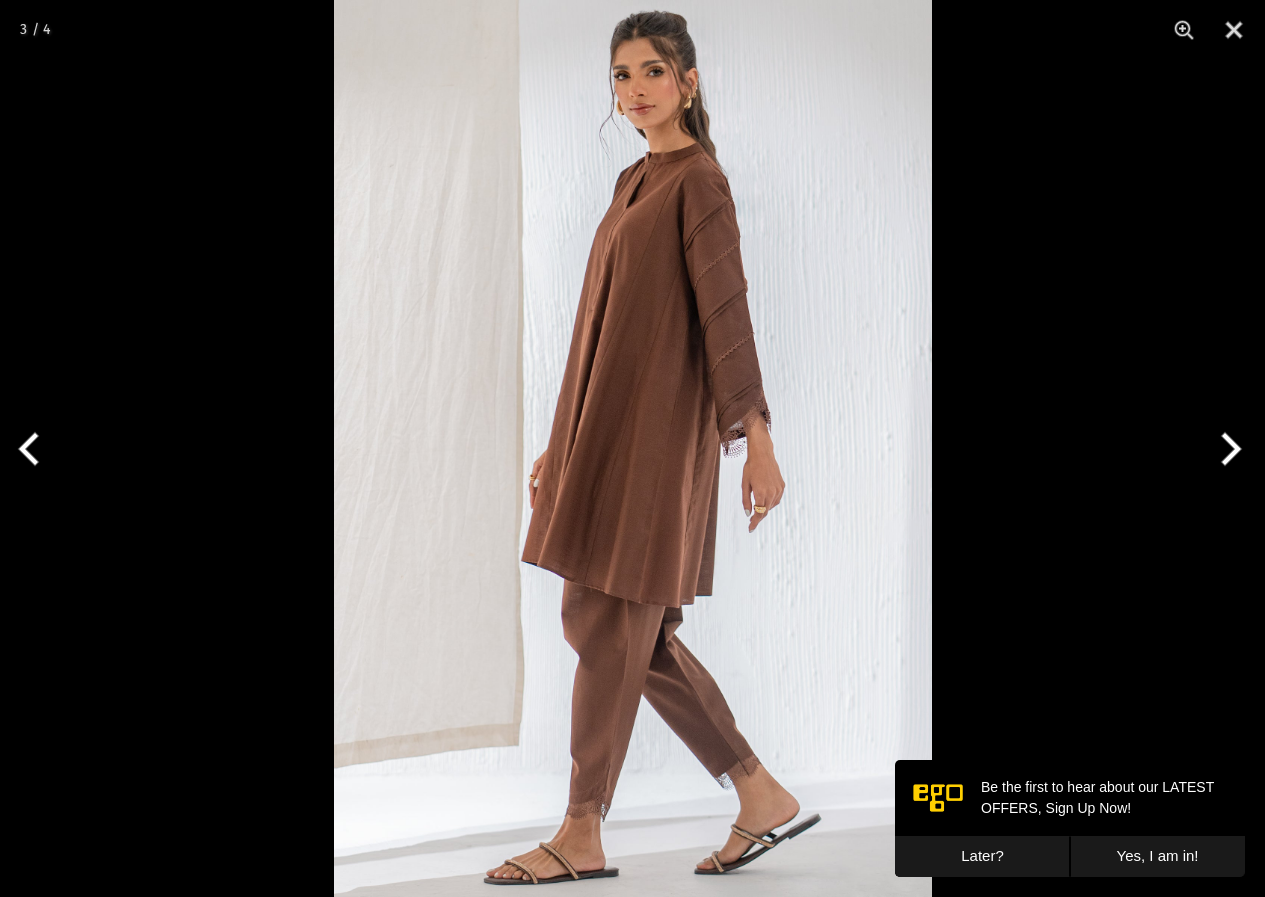 click at bounding box center [1227, 449] 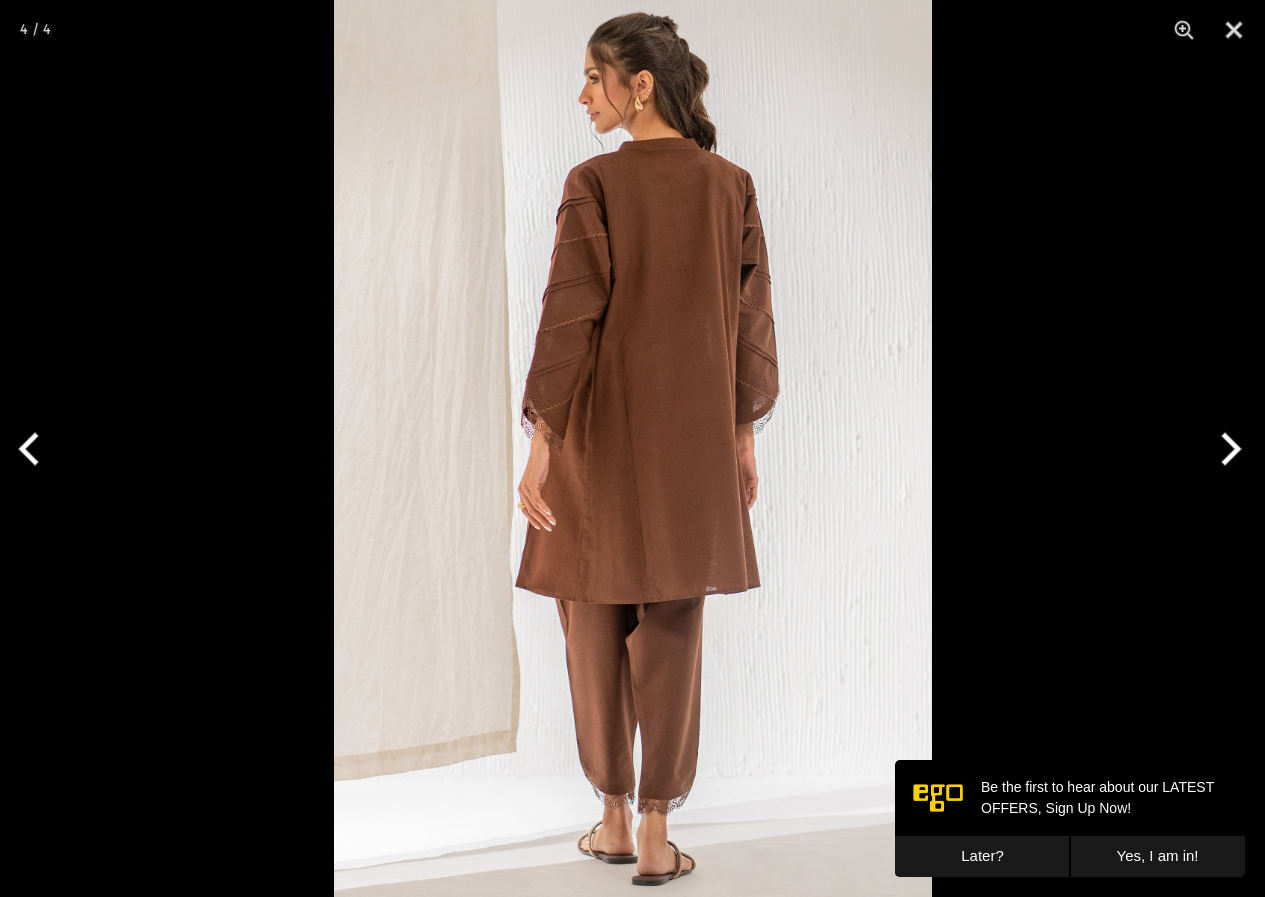 click at bounding box center [1227, 449] 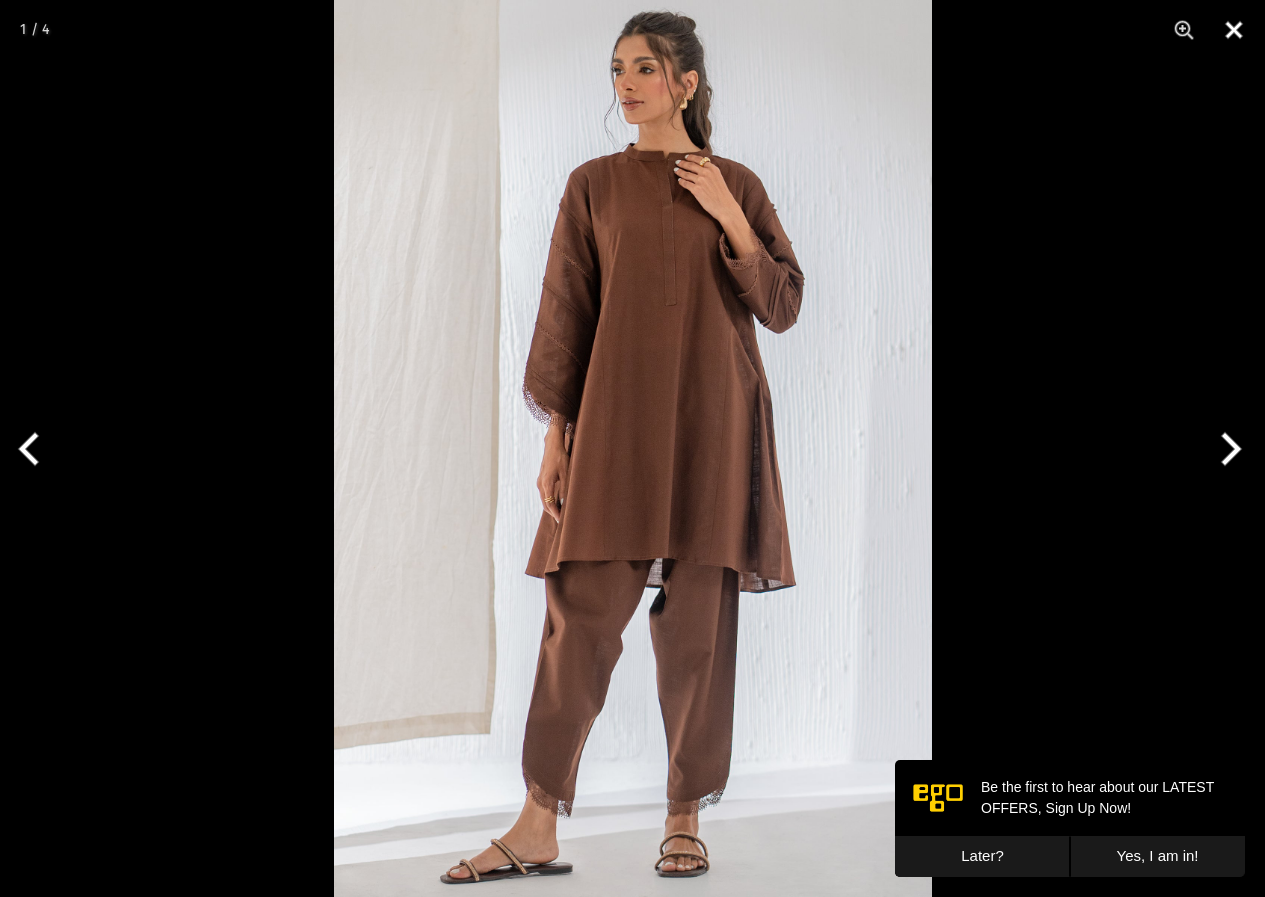 click at bounding box center [1234, 30] 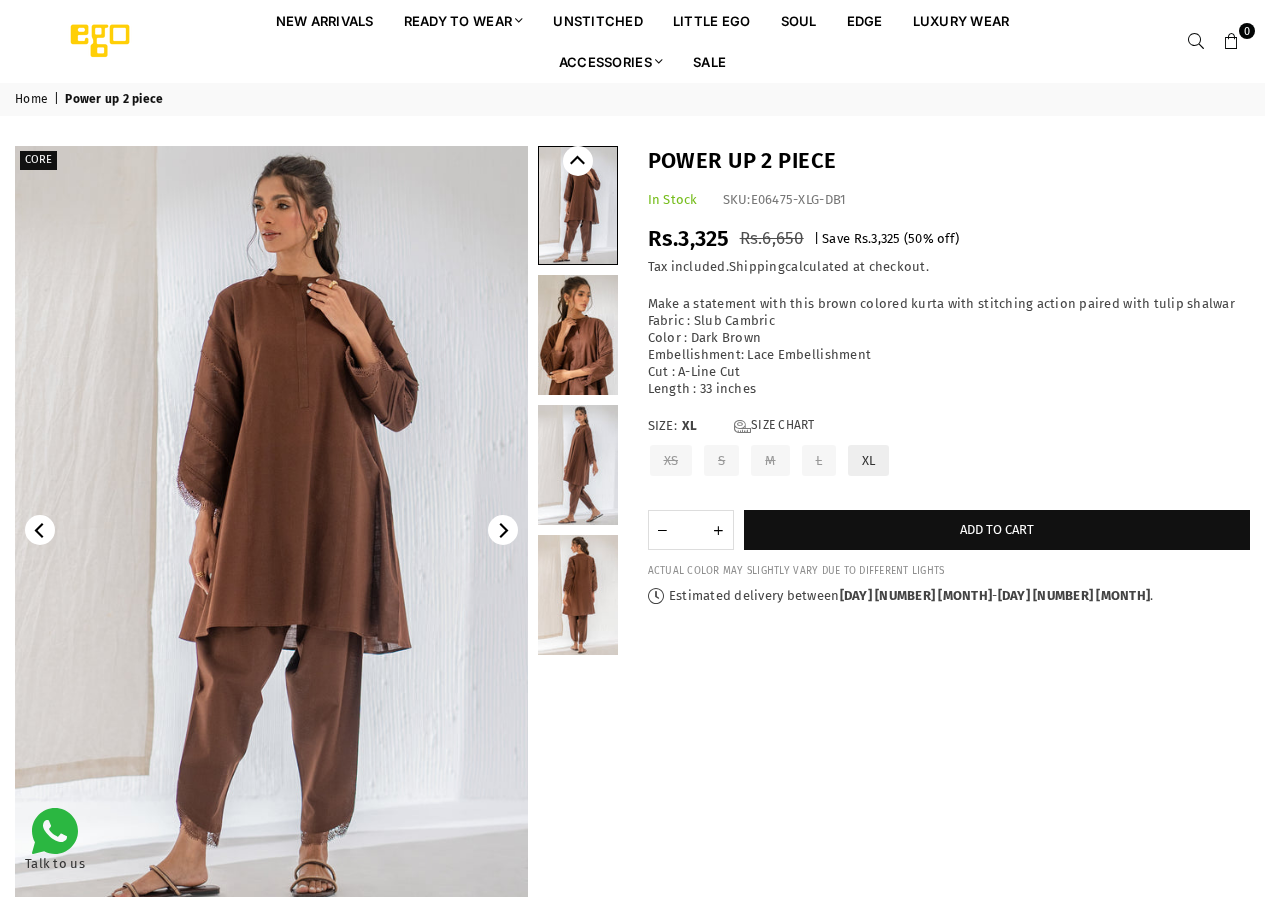 scroll, scrollTop: 0, scrollLeft: 0, axis: both 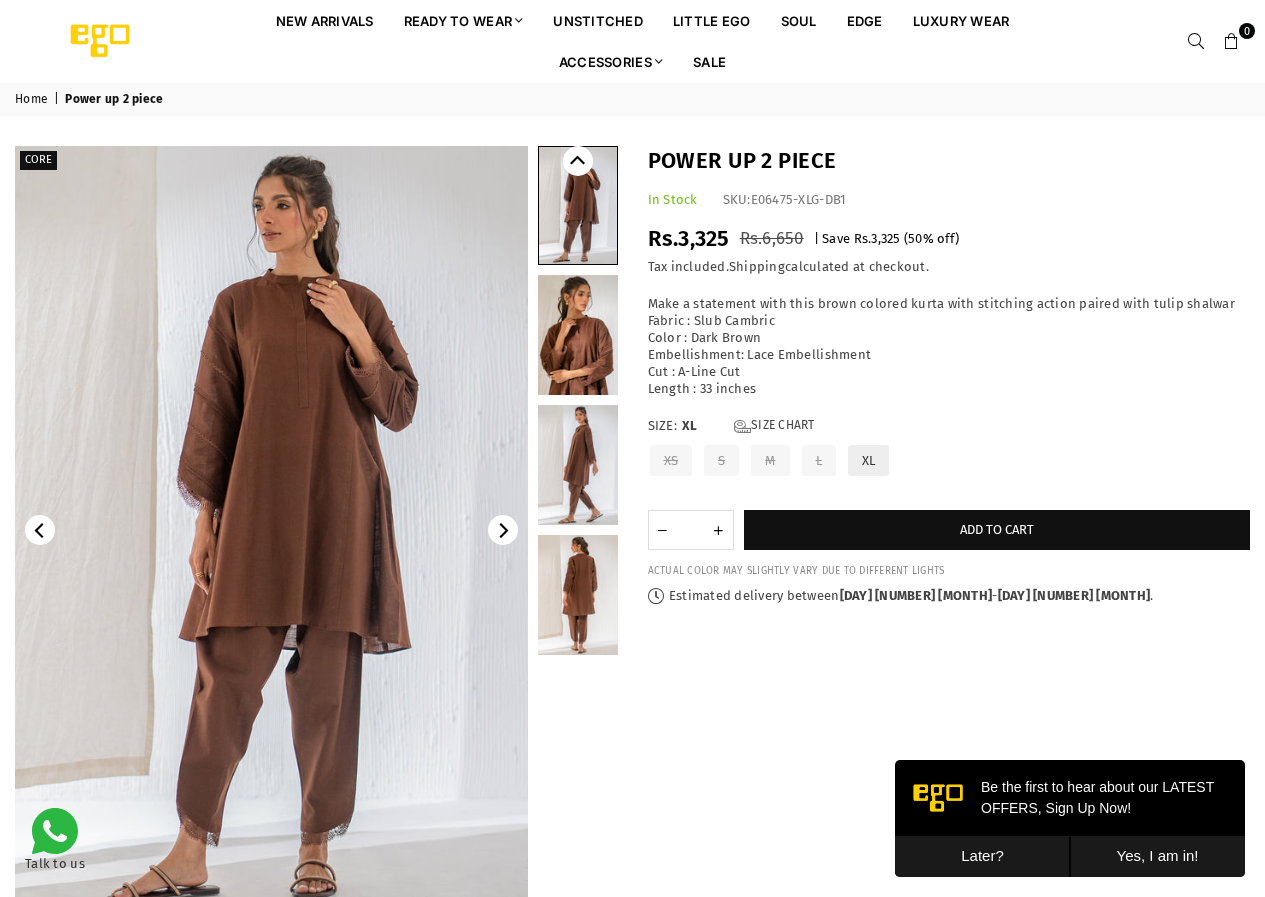 click at bounding box center (578, 465) 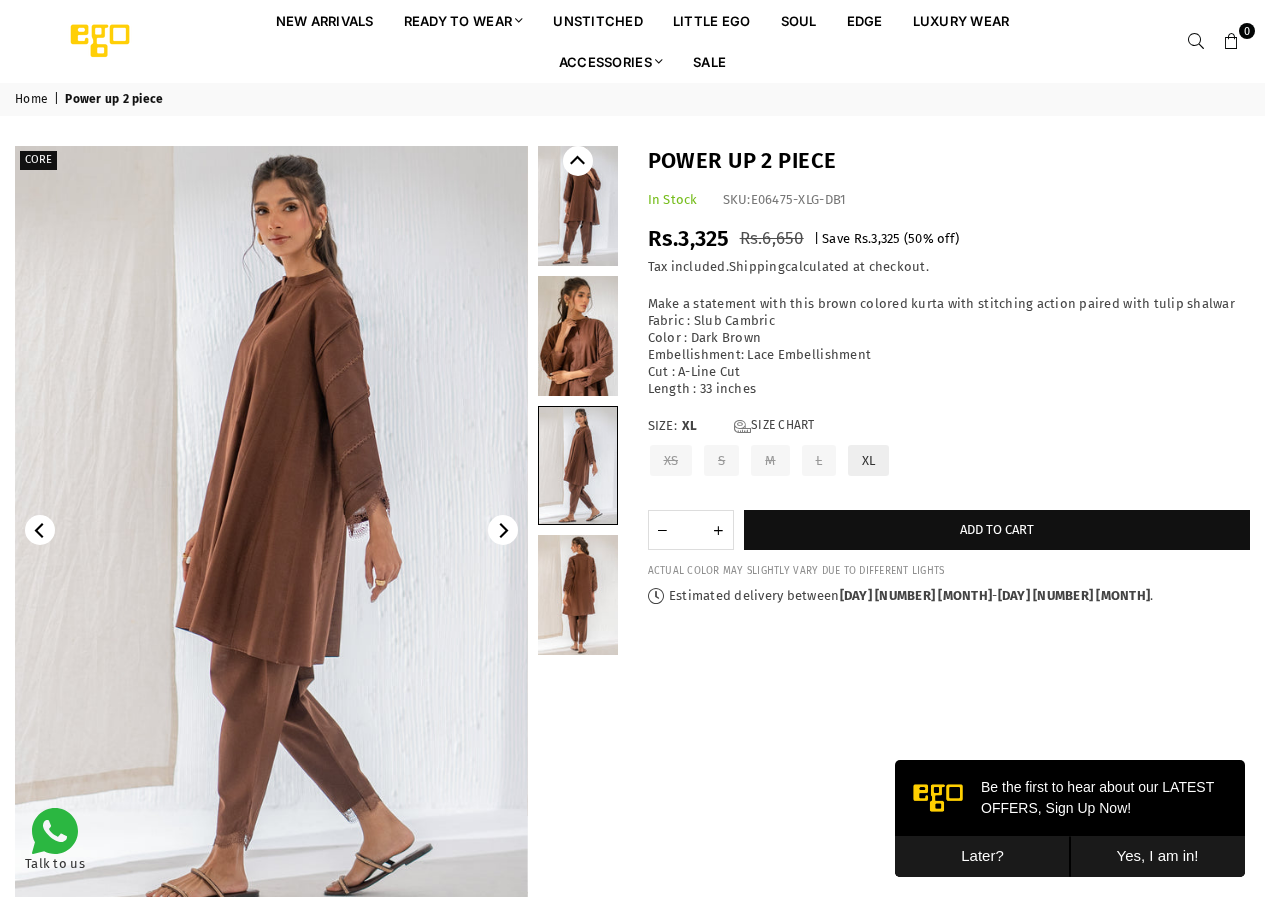 click at bounding box center [578, 595] 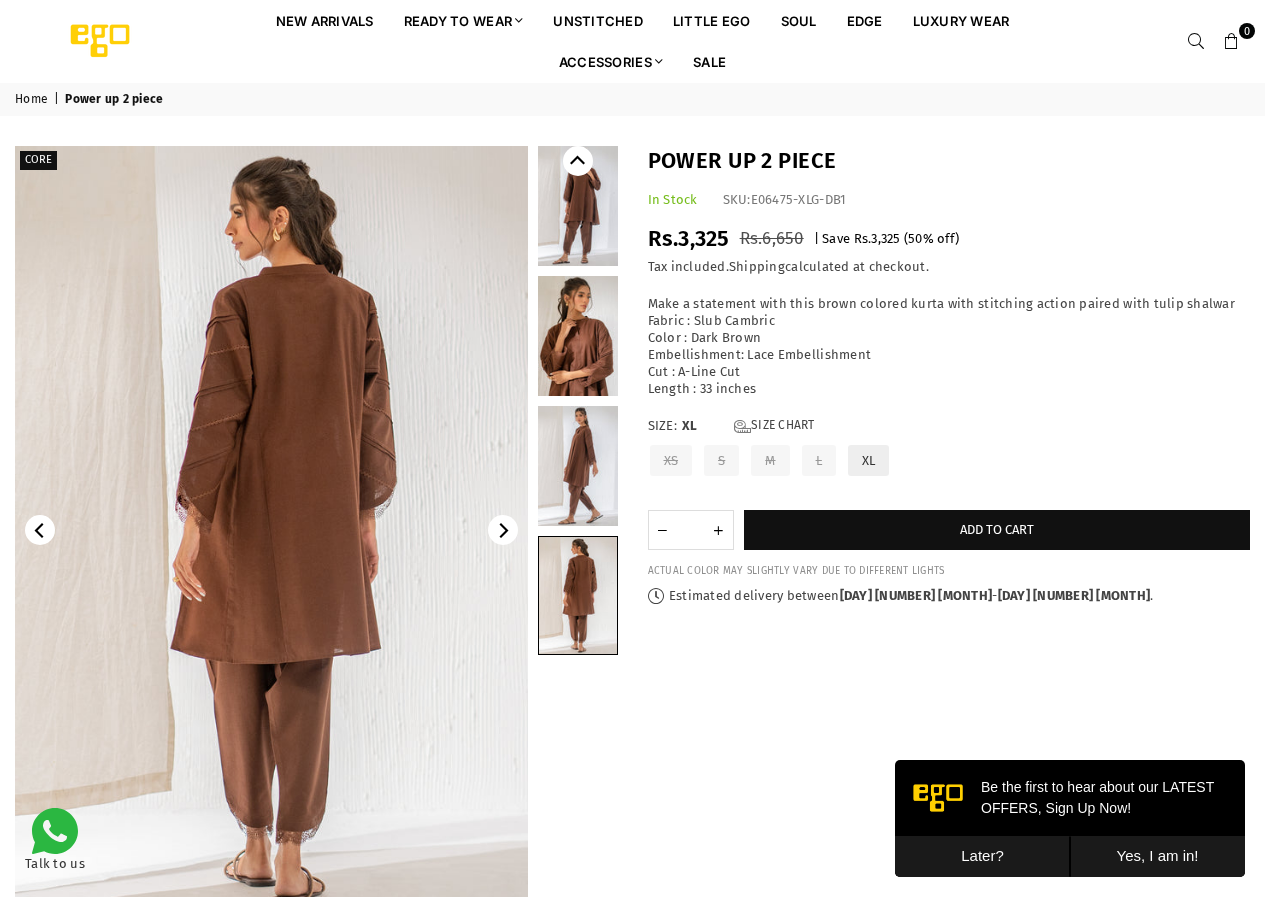 click at bounding box center (578, 336) 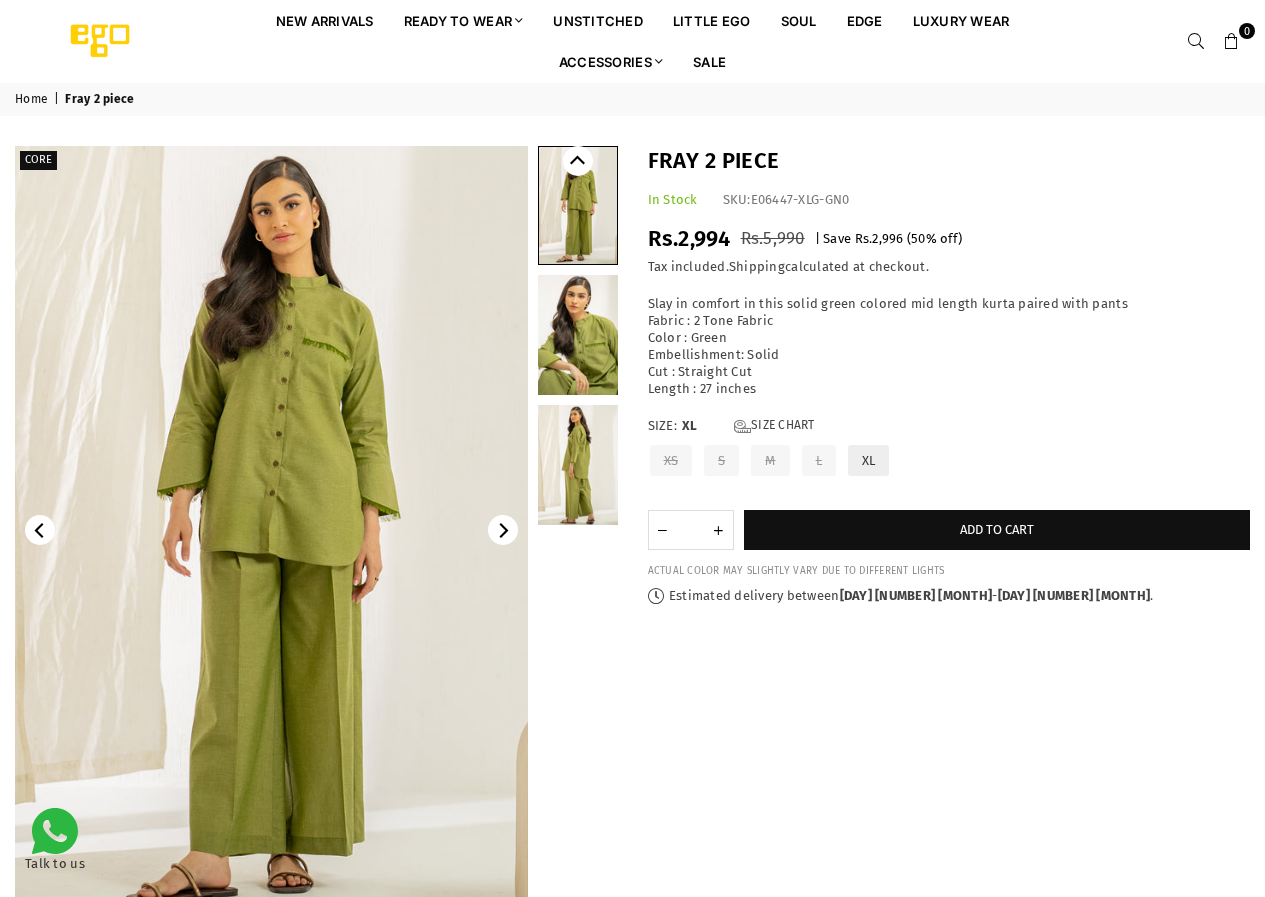 scroll, scrollTop: 0, scrollLeft: 0, axis: both 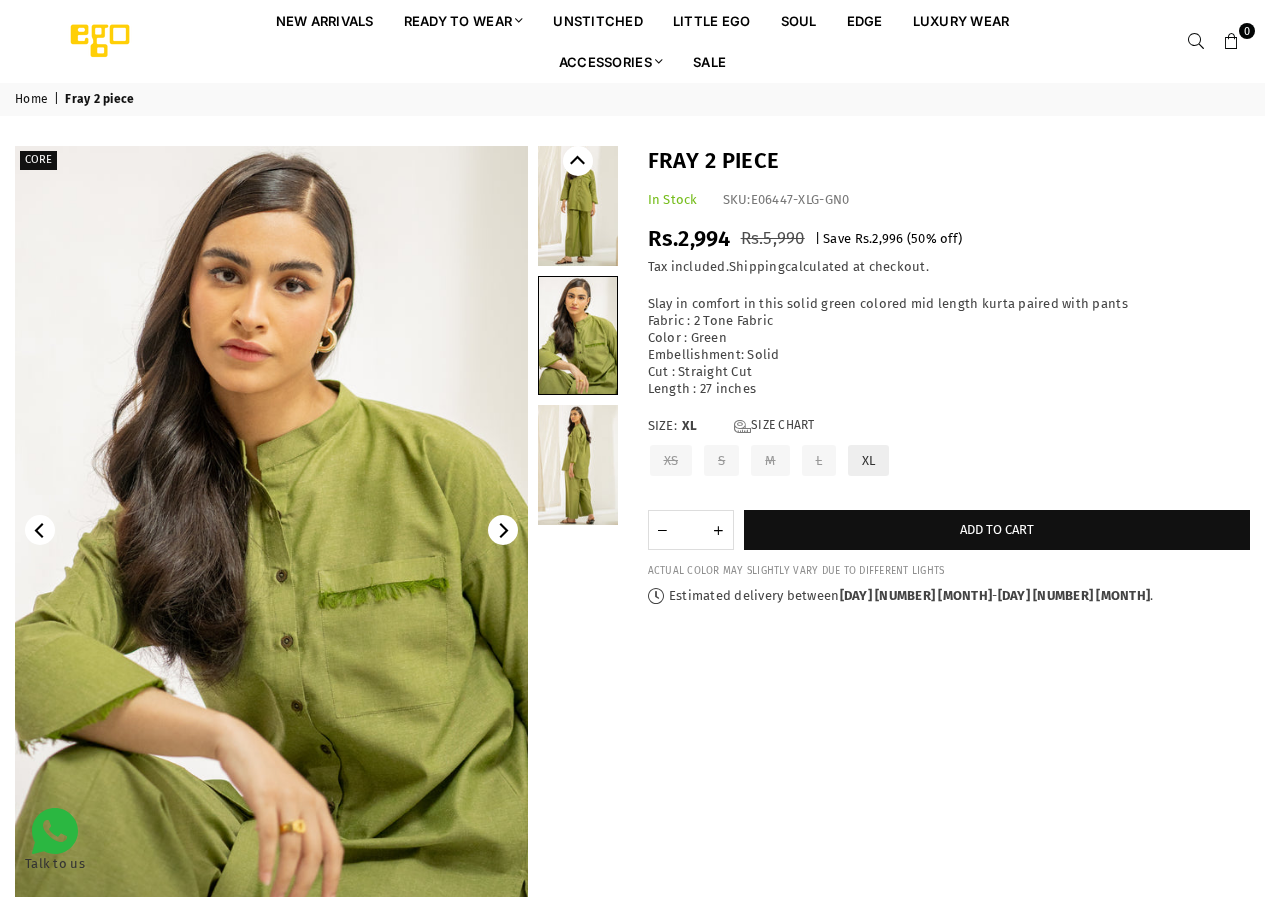 click at bounding box center (578, 465) 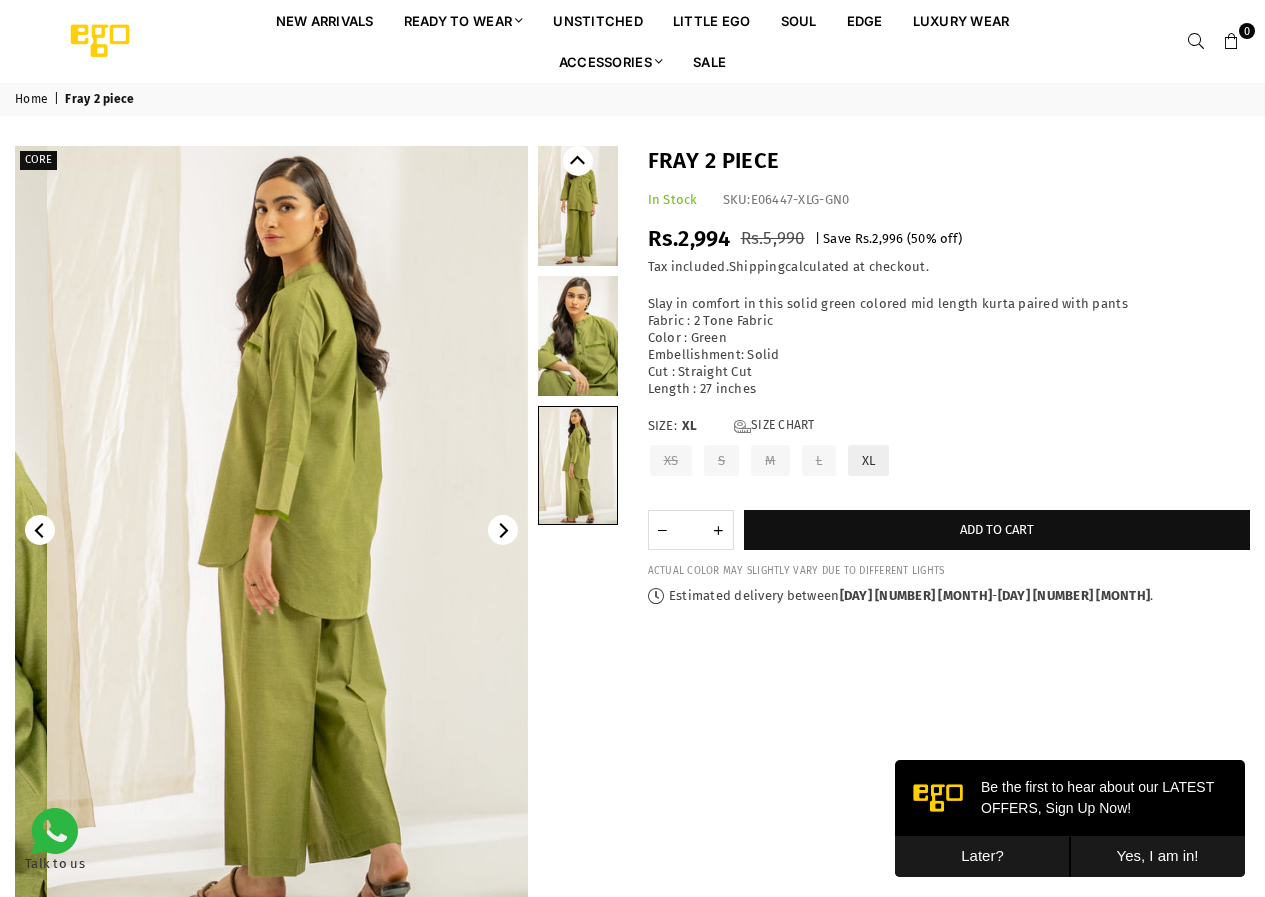 scroll, scrollTop: 0, scrollLeft: 0, axis: both 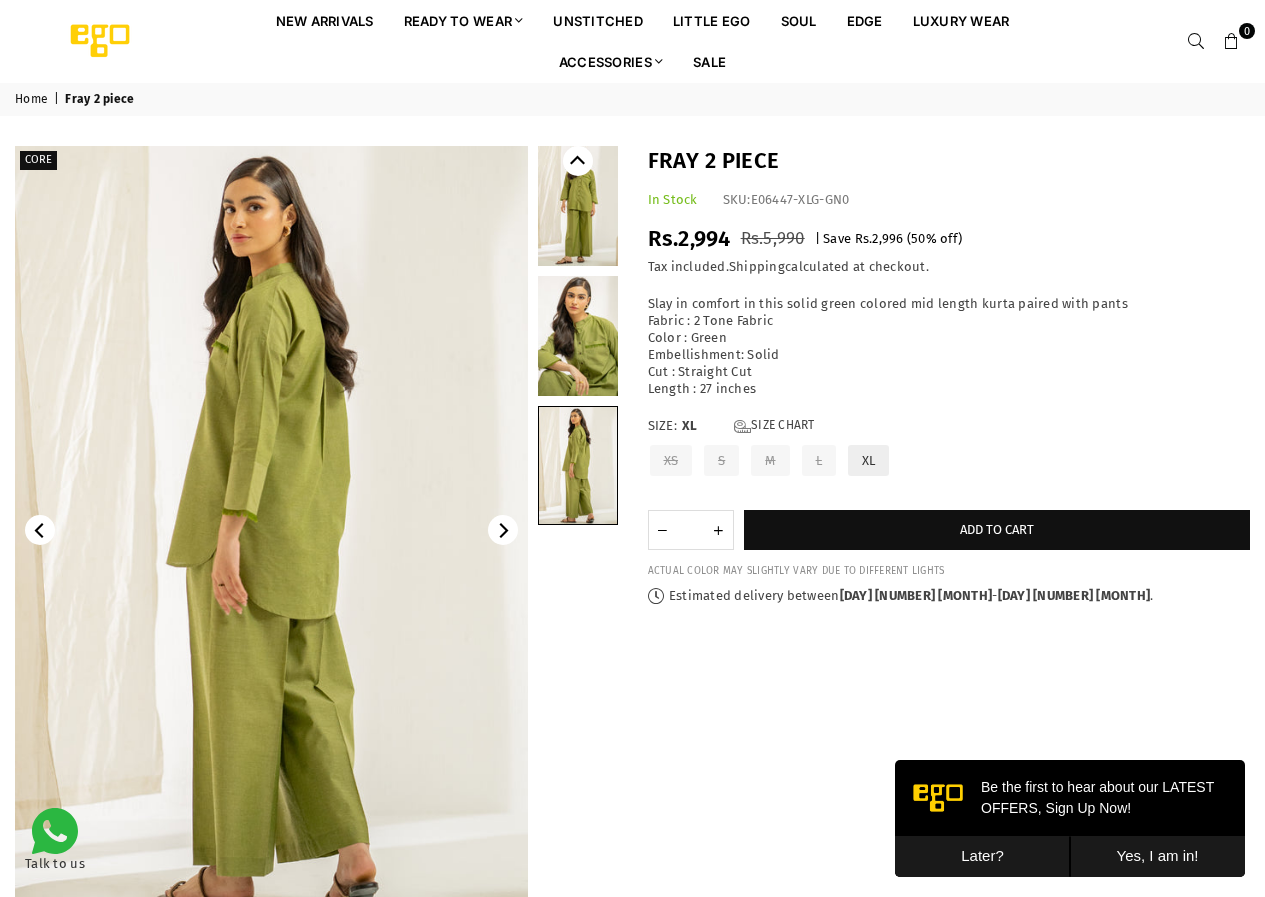 click at bounding box center [578, 336] 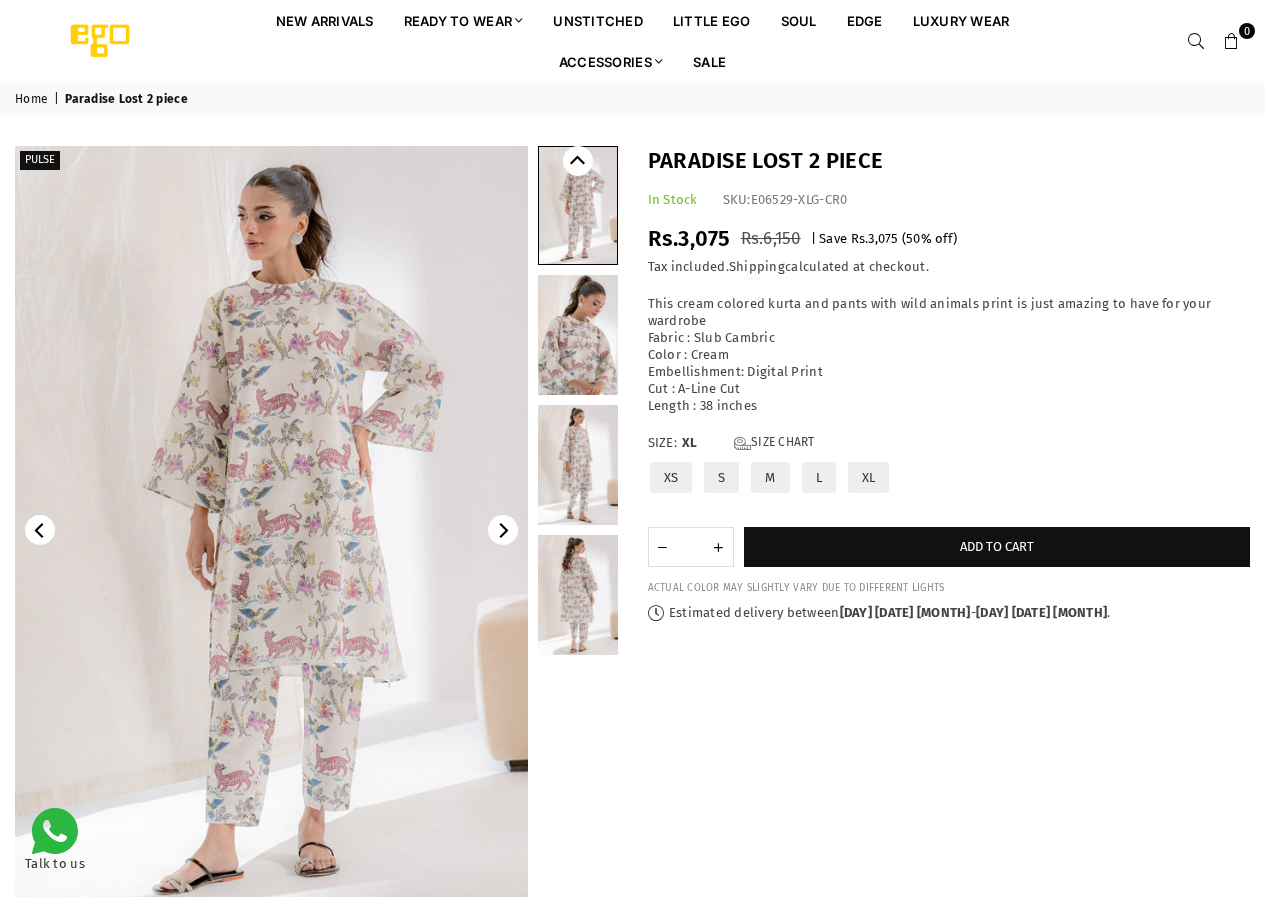 scroll, scrollTop: 0, scrollLeft: 0, axis: both 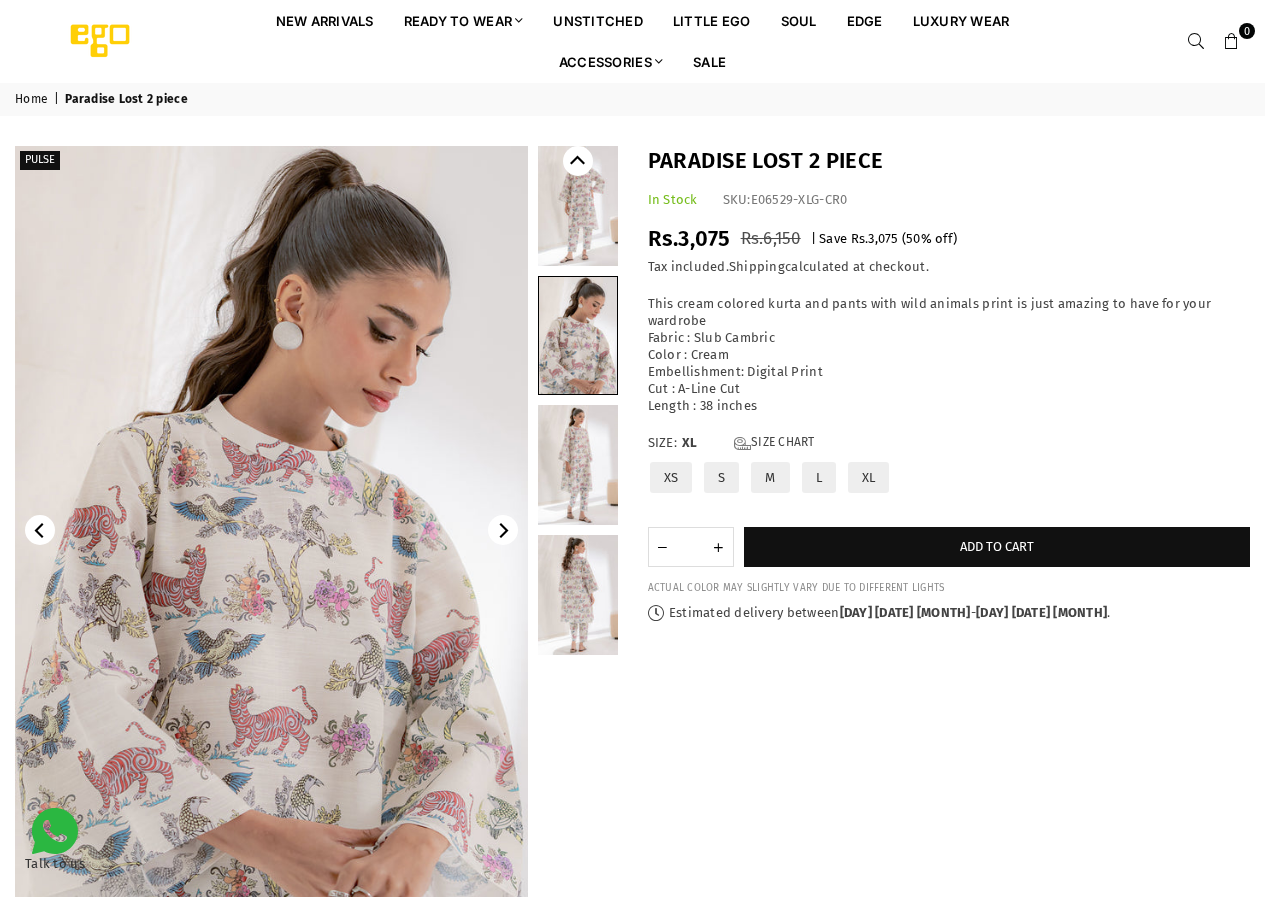 click at bounding box center (271, 530) 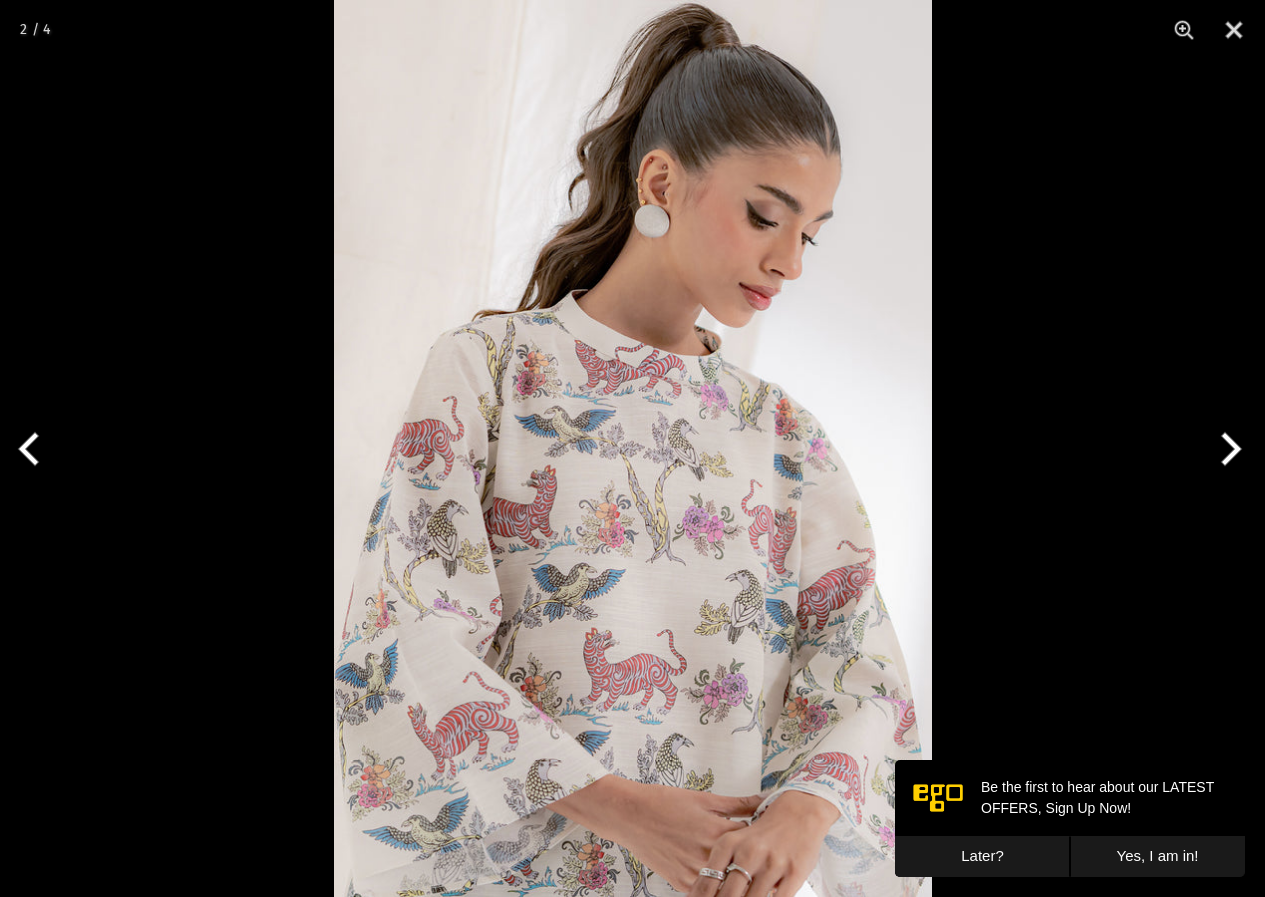 scroll, scrollTop: 0, scrollLeft: 0, axis: both 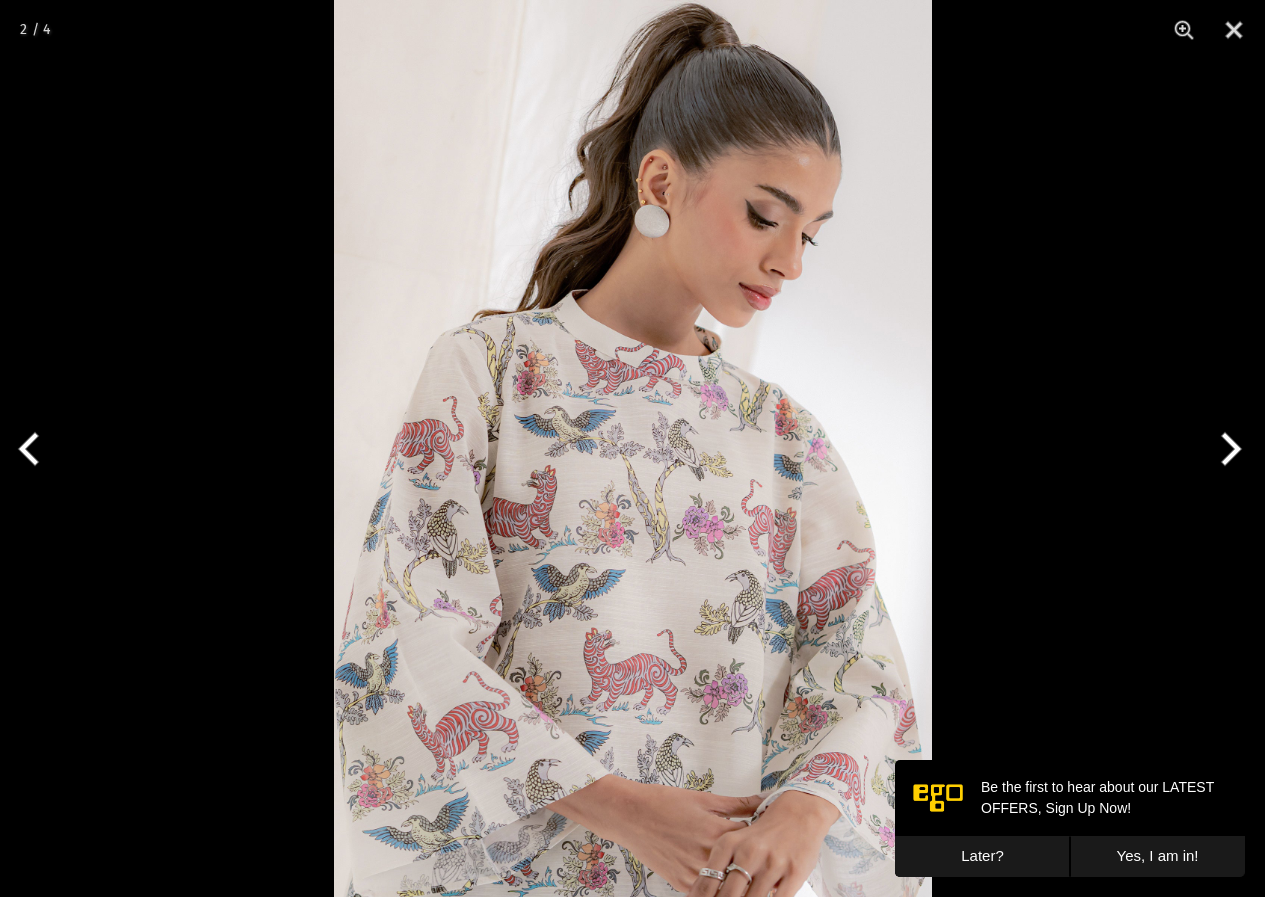 click at bounding box center (632, 448) 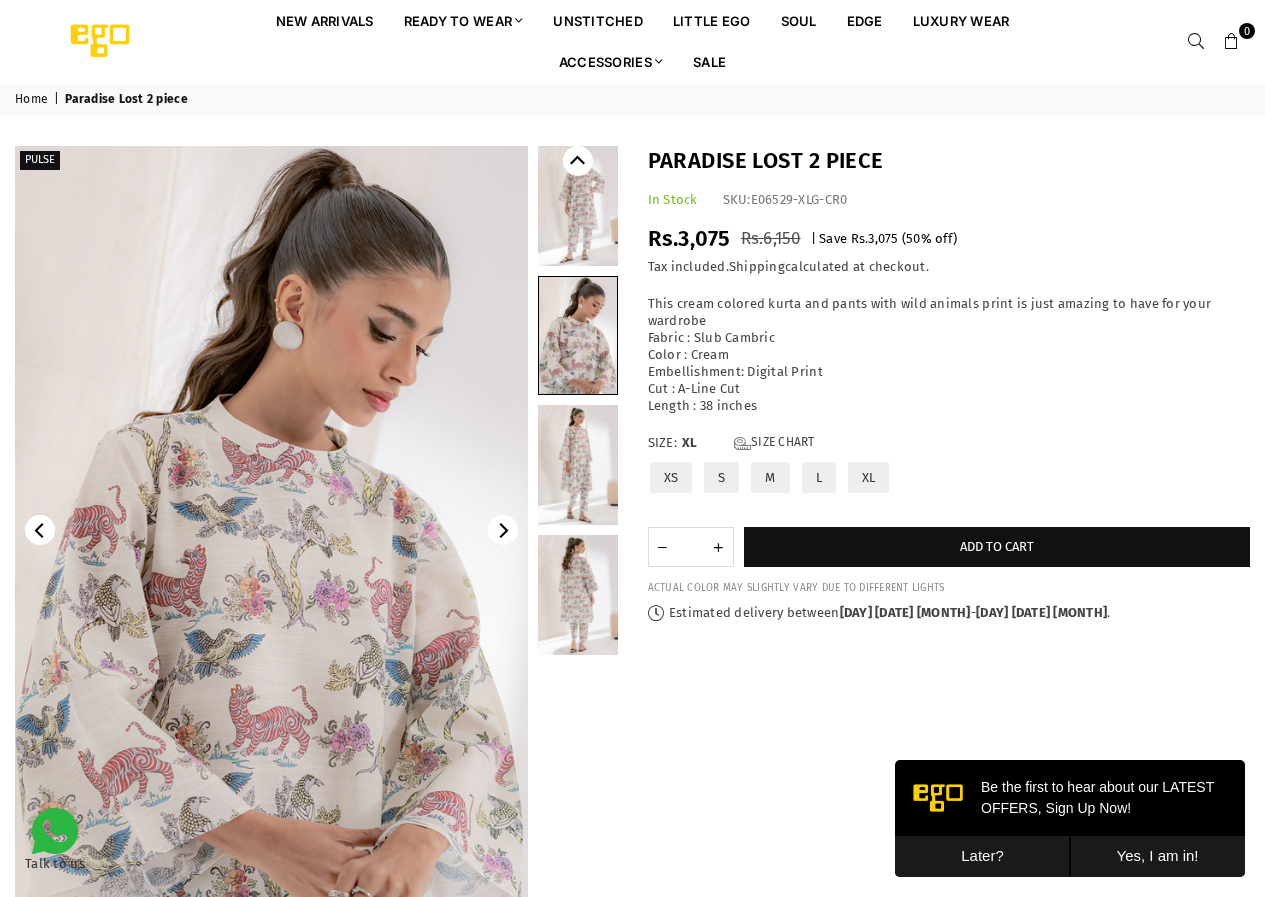 click at bounding box center (578, 595) 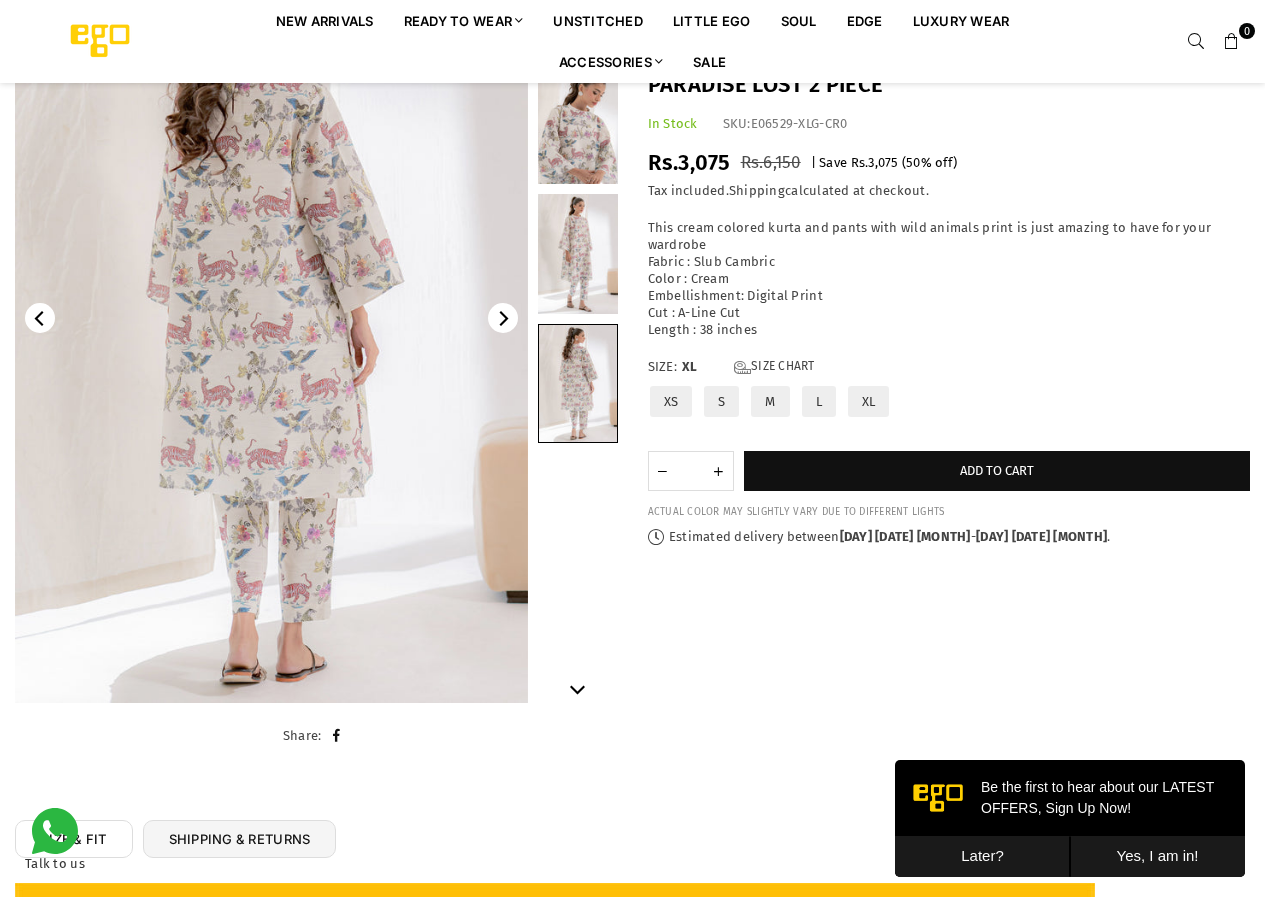 scroll, scrollTop: 182, scrollLeft: 0, axis: vertical 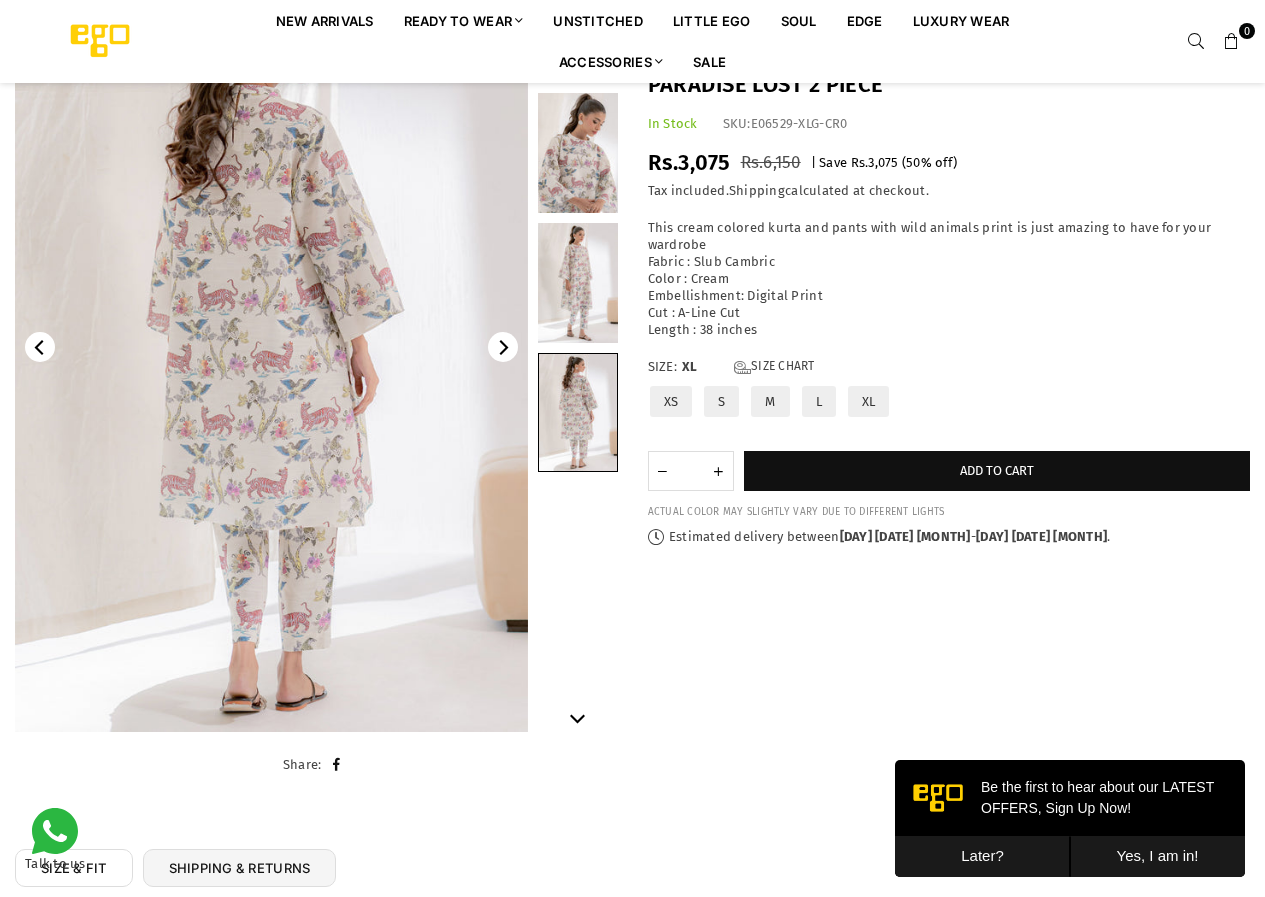 click at bounding box center [578, 283] 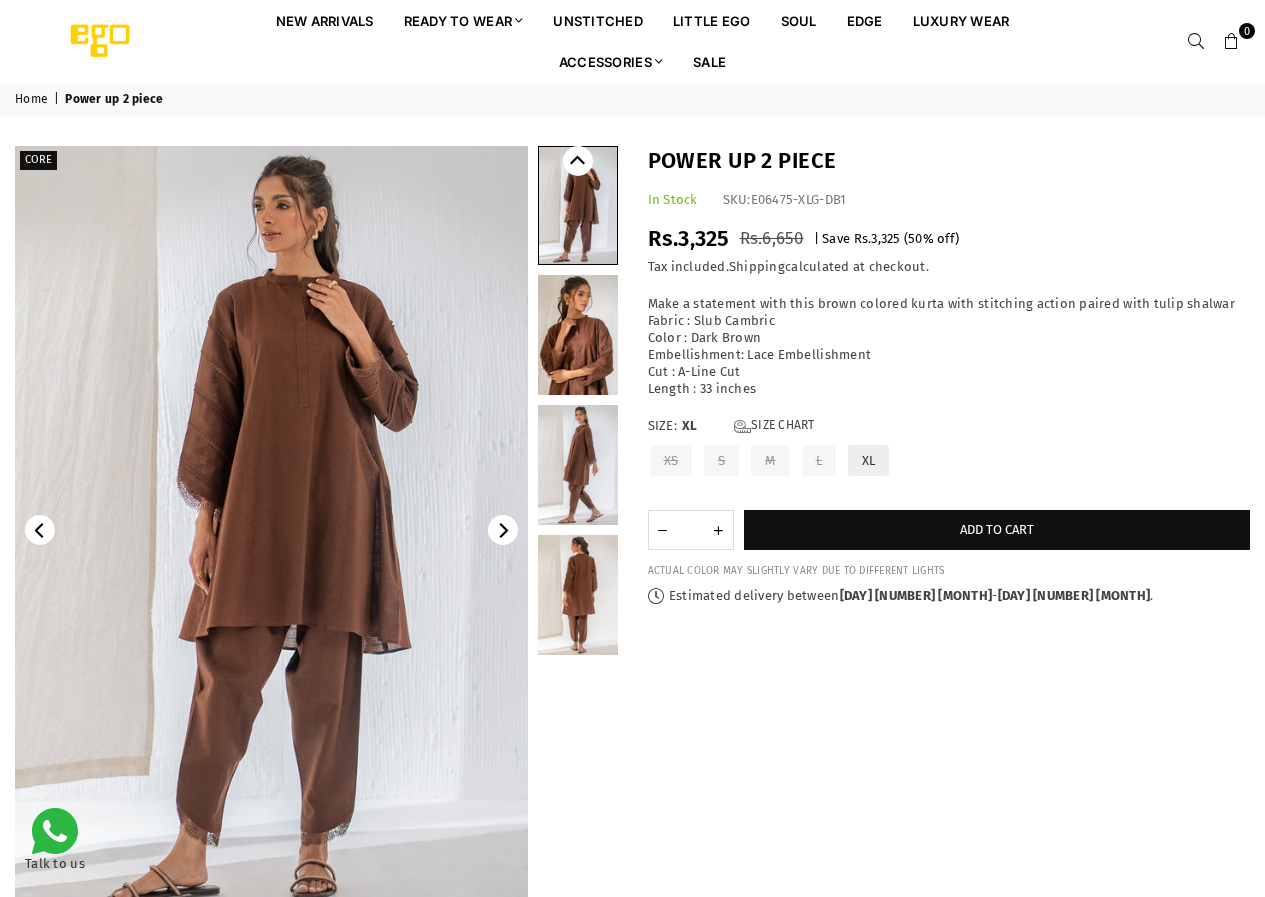 scroll, scrollTop: 0, scrollLeft: 0, axis: both 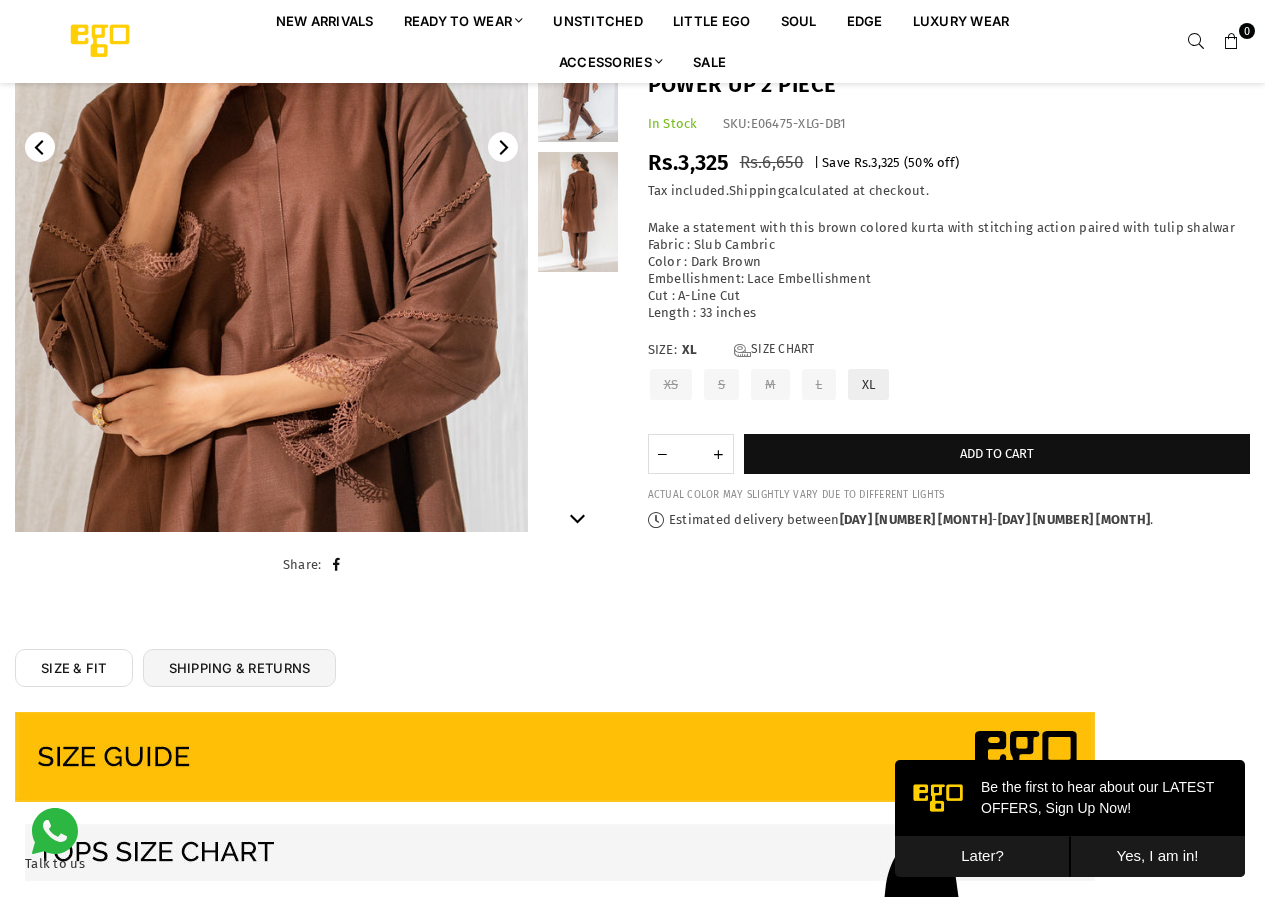 click at bounding box center (578, 212) 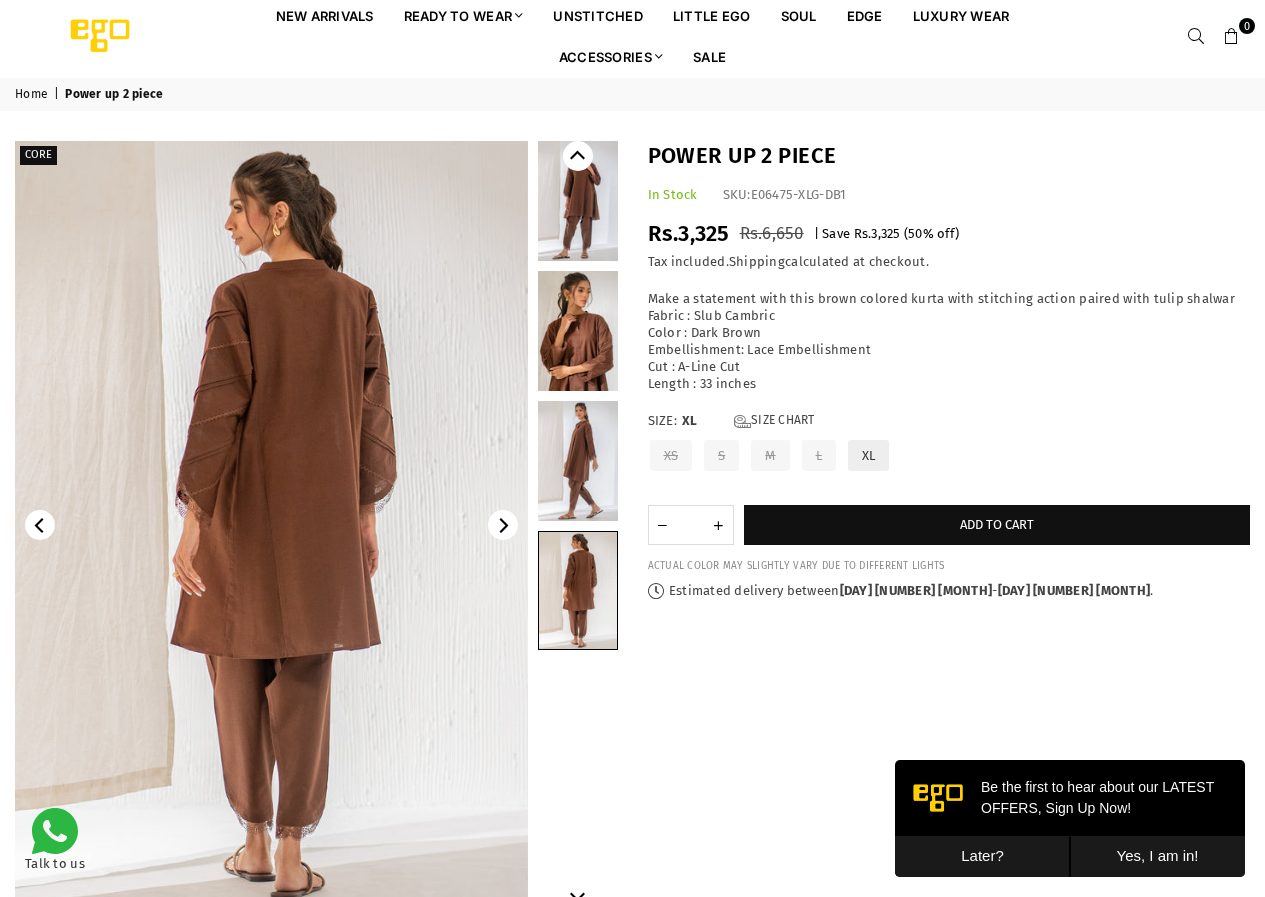 scroll, scrollTop: 0, scrollLeft: 0, axis: both 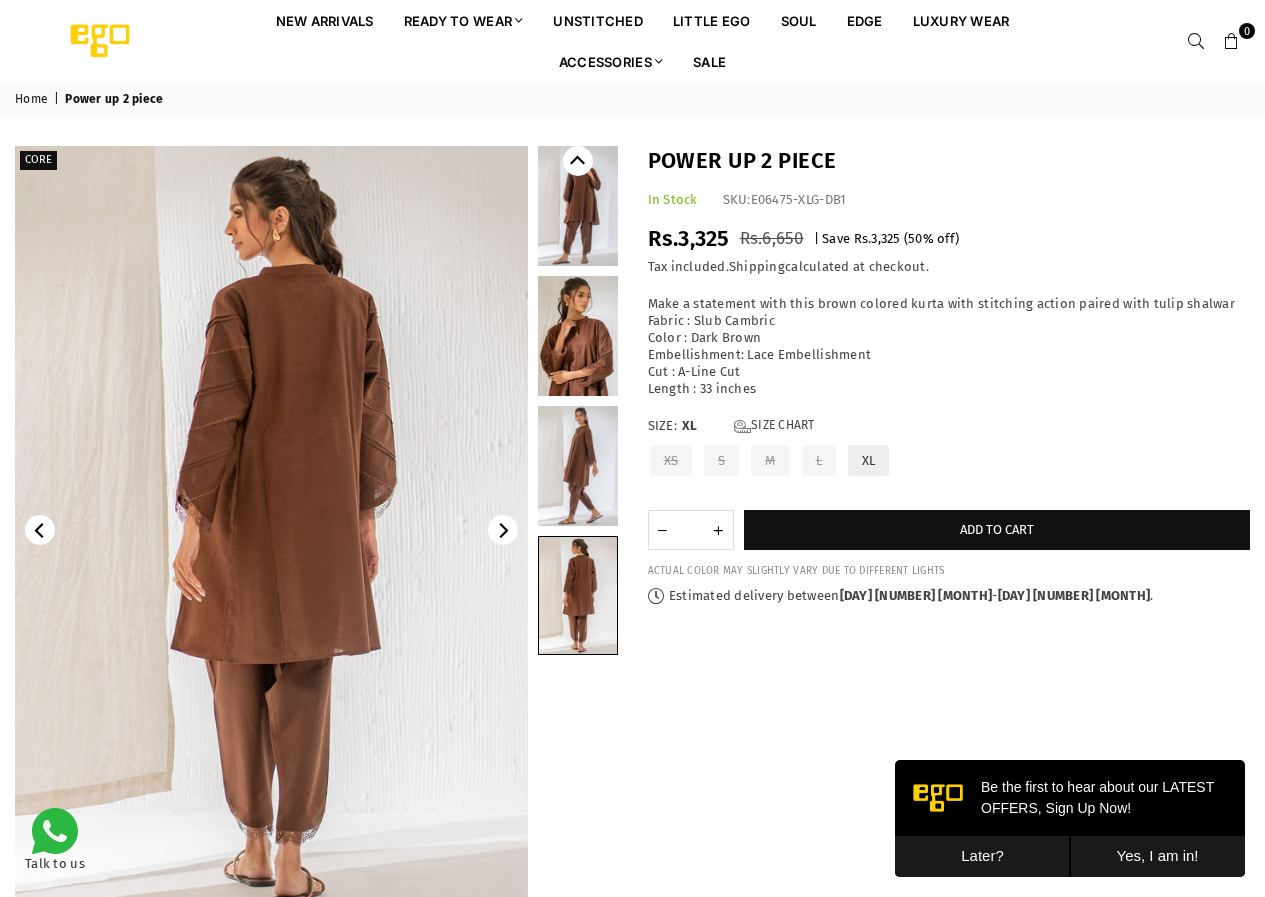click at bounding box center [578, 466] 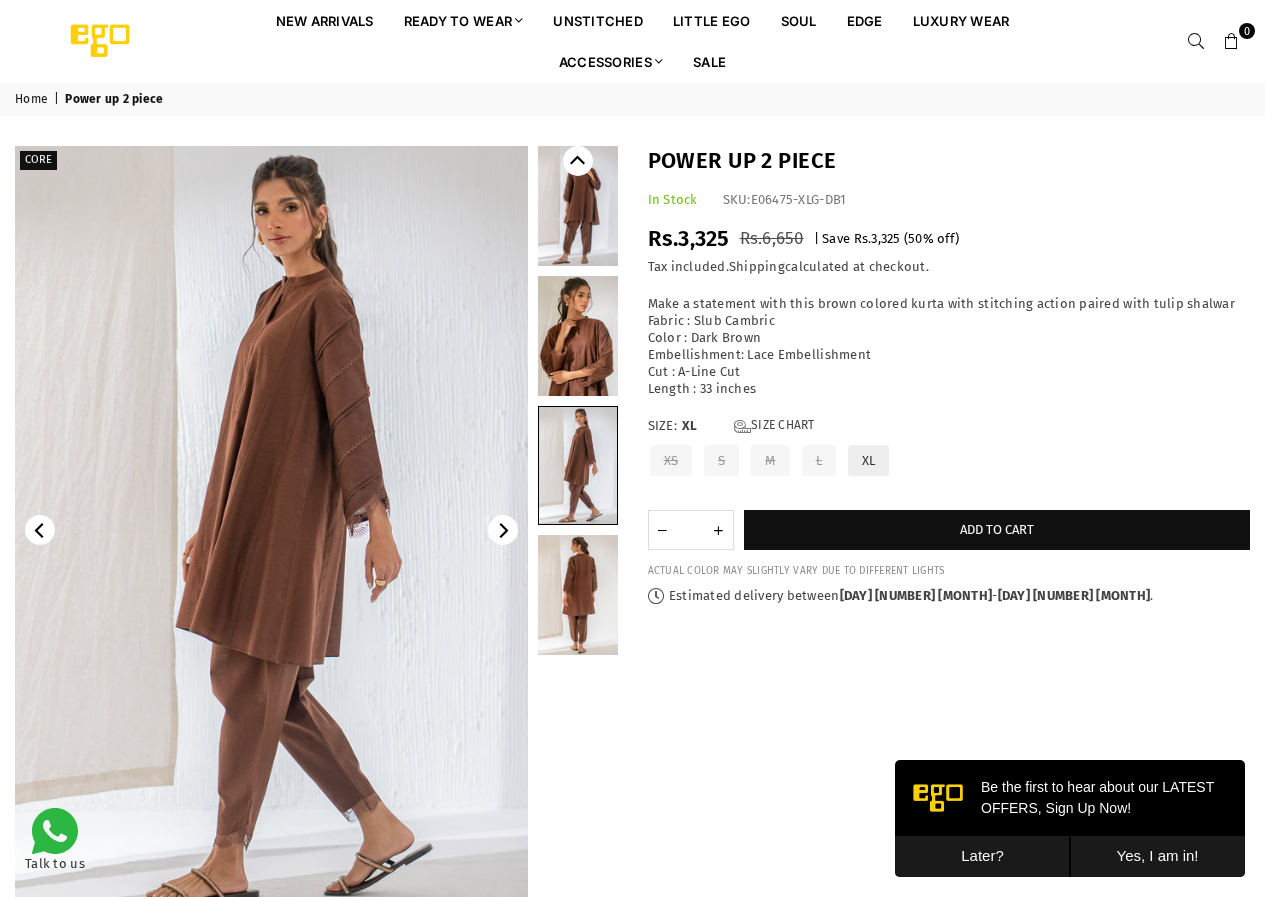click at bounding box center [578, 336] 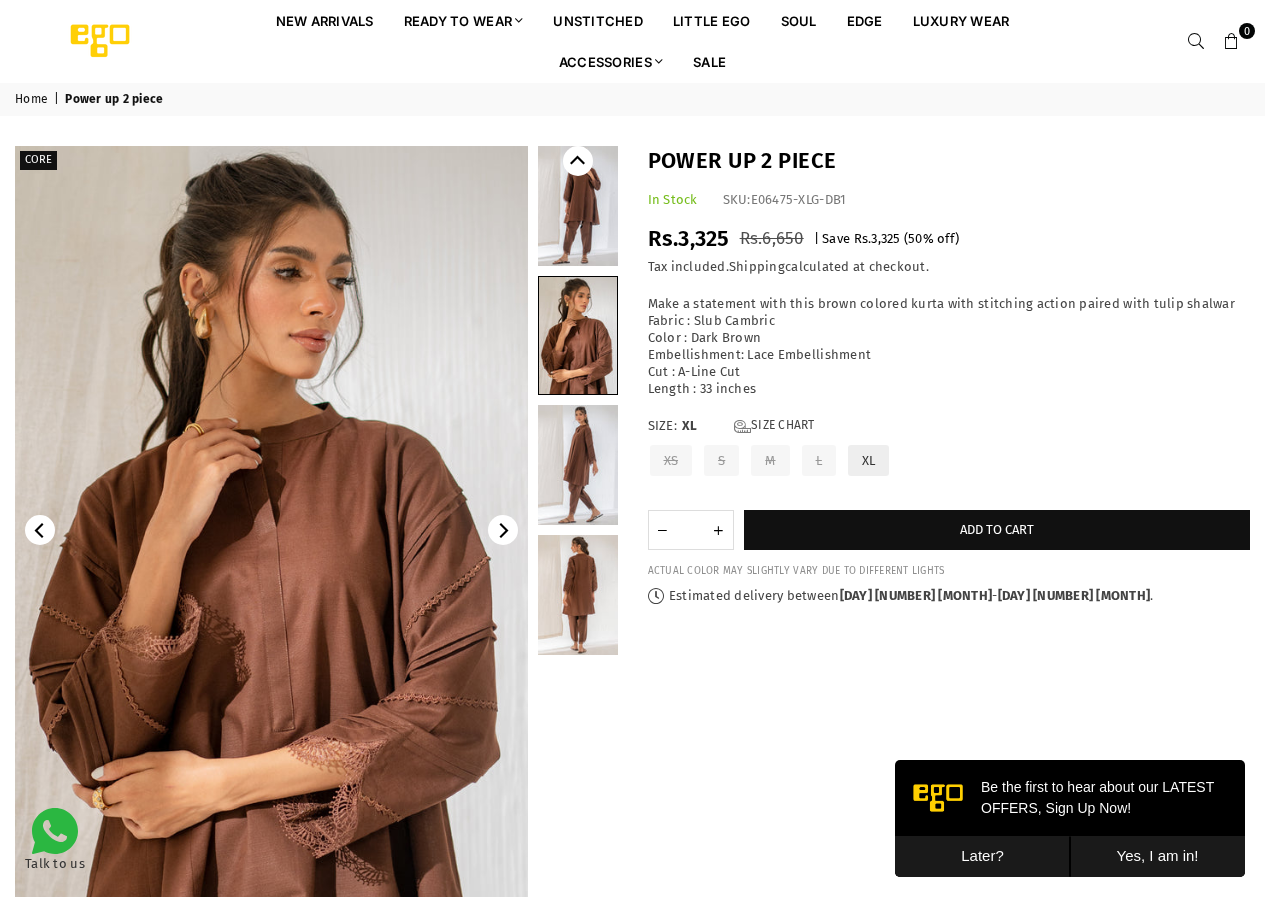 click at bounding box center [578, 206] 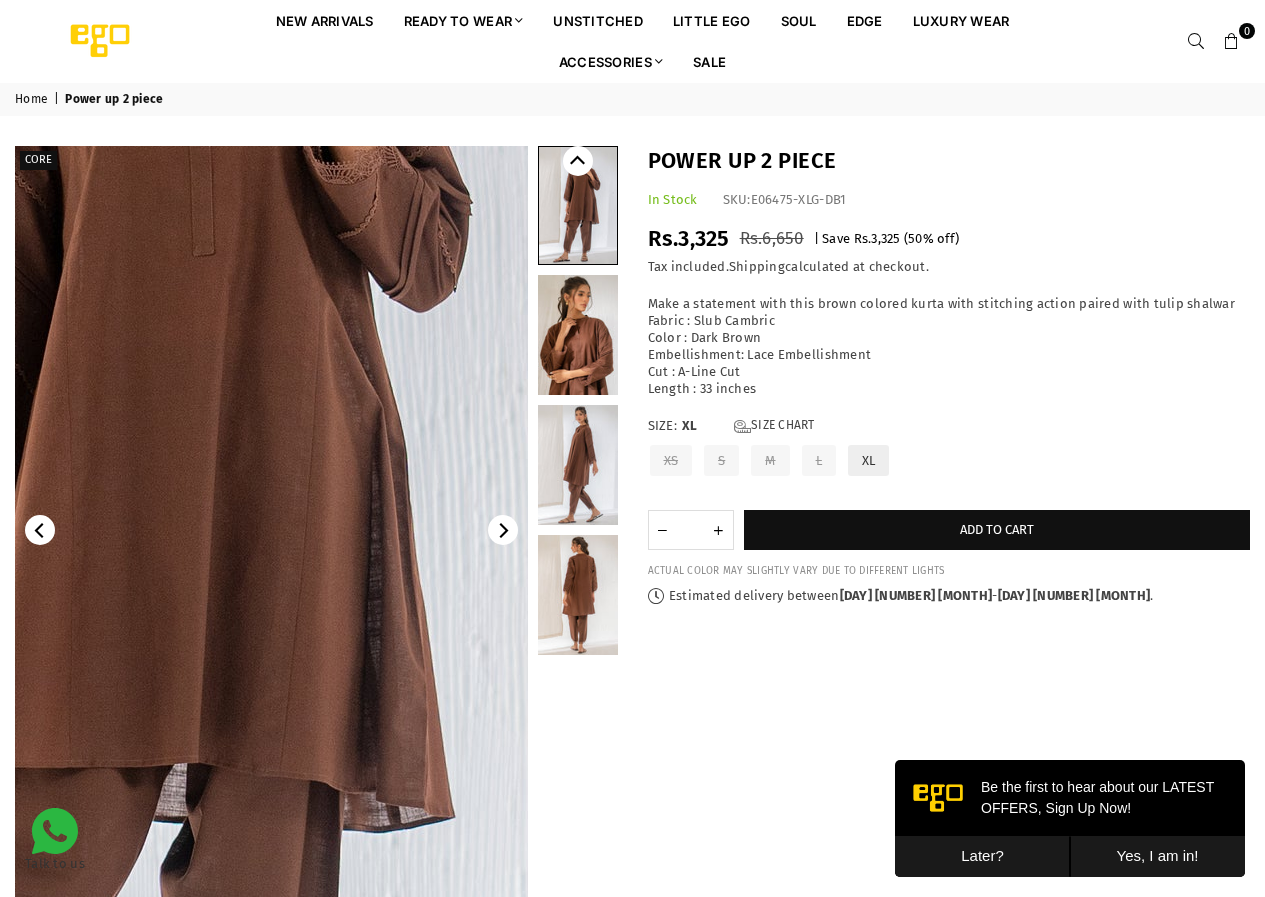 click at bounding box center (128, 543) 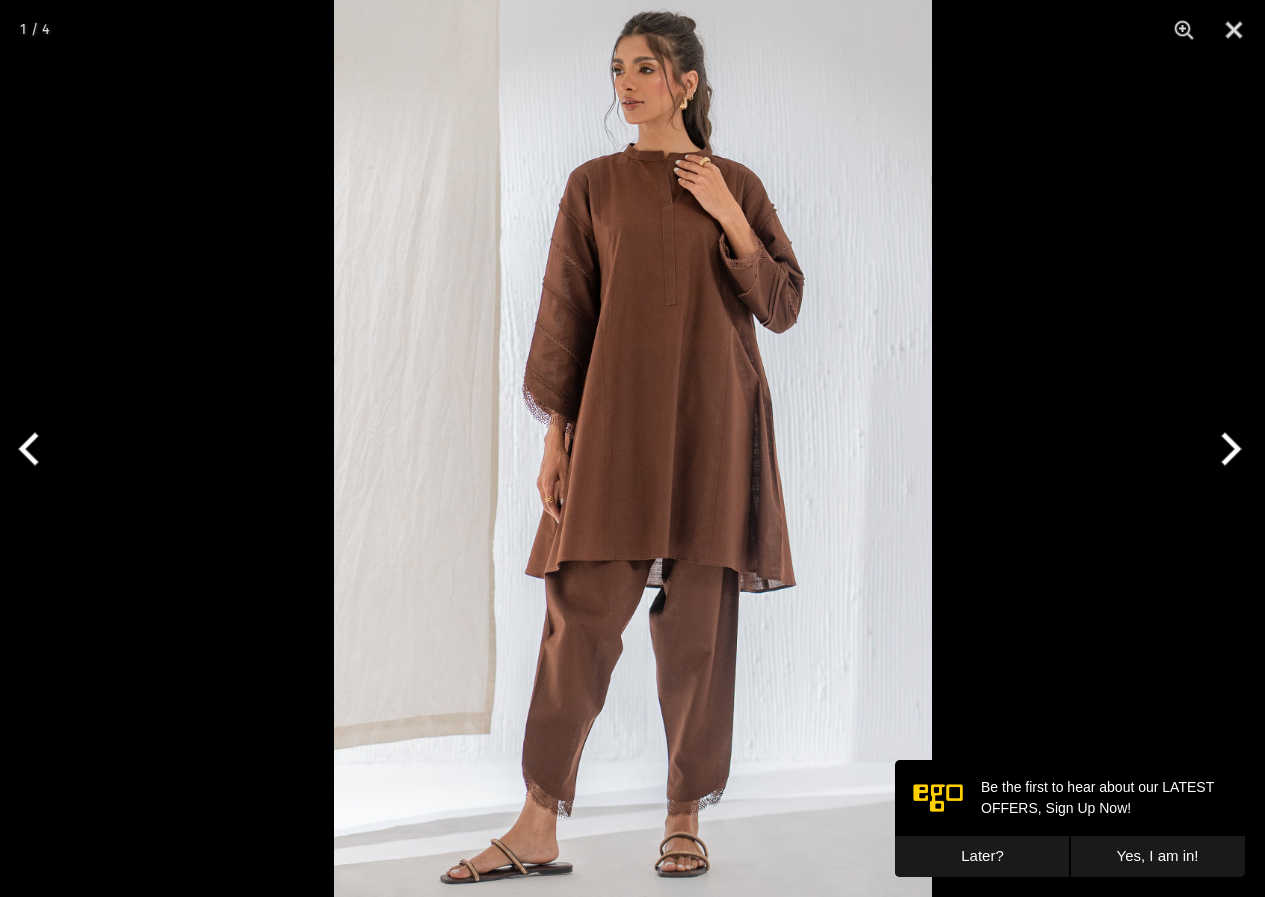 click at bounding box center [1227, 449] 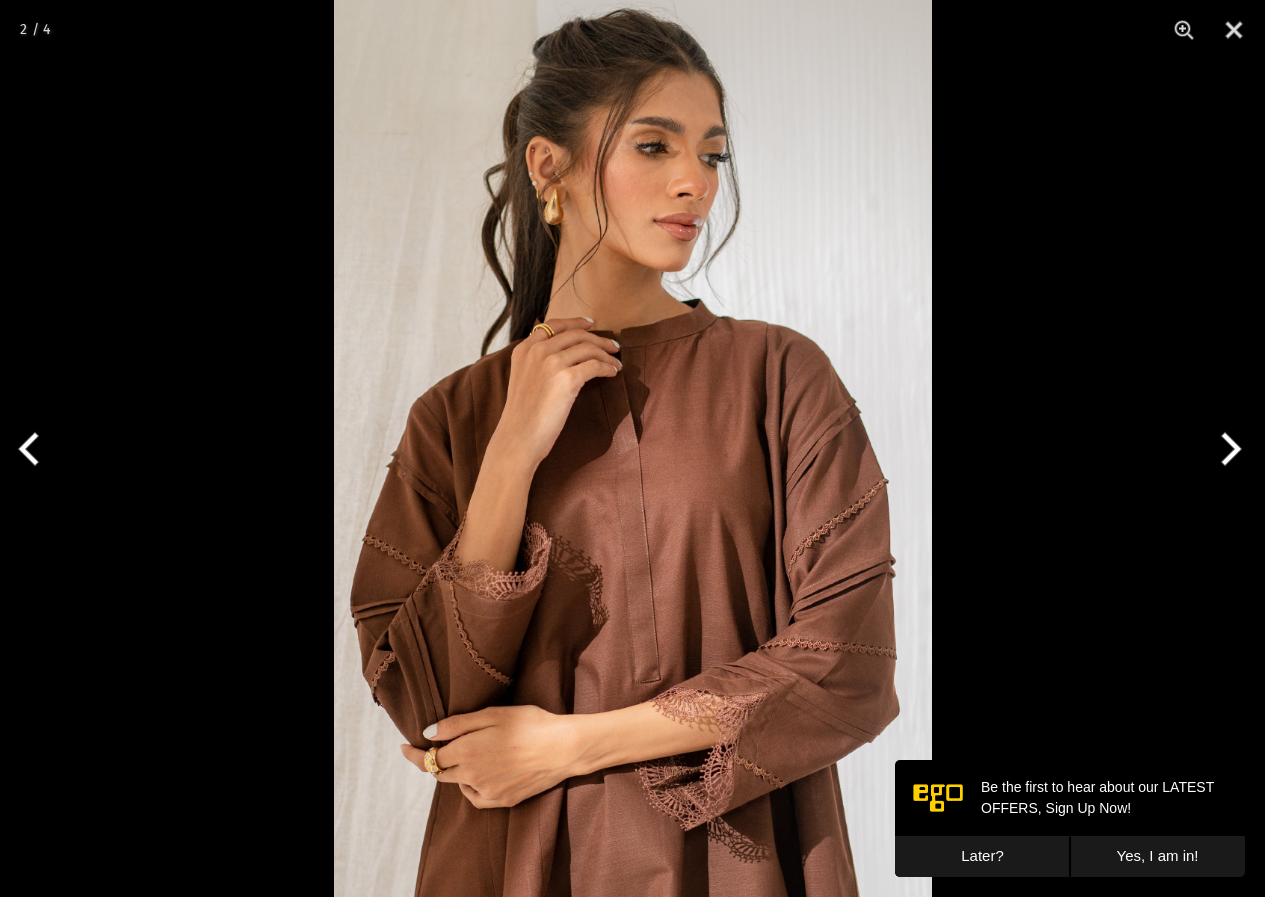 click at bounding box center [1227, 449] 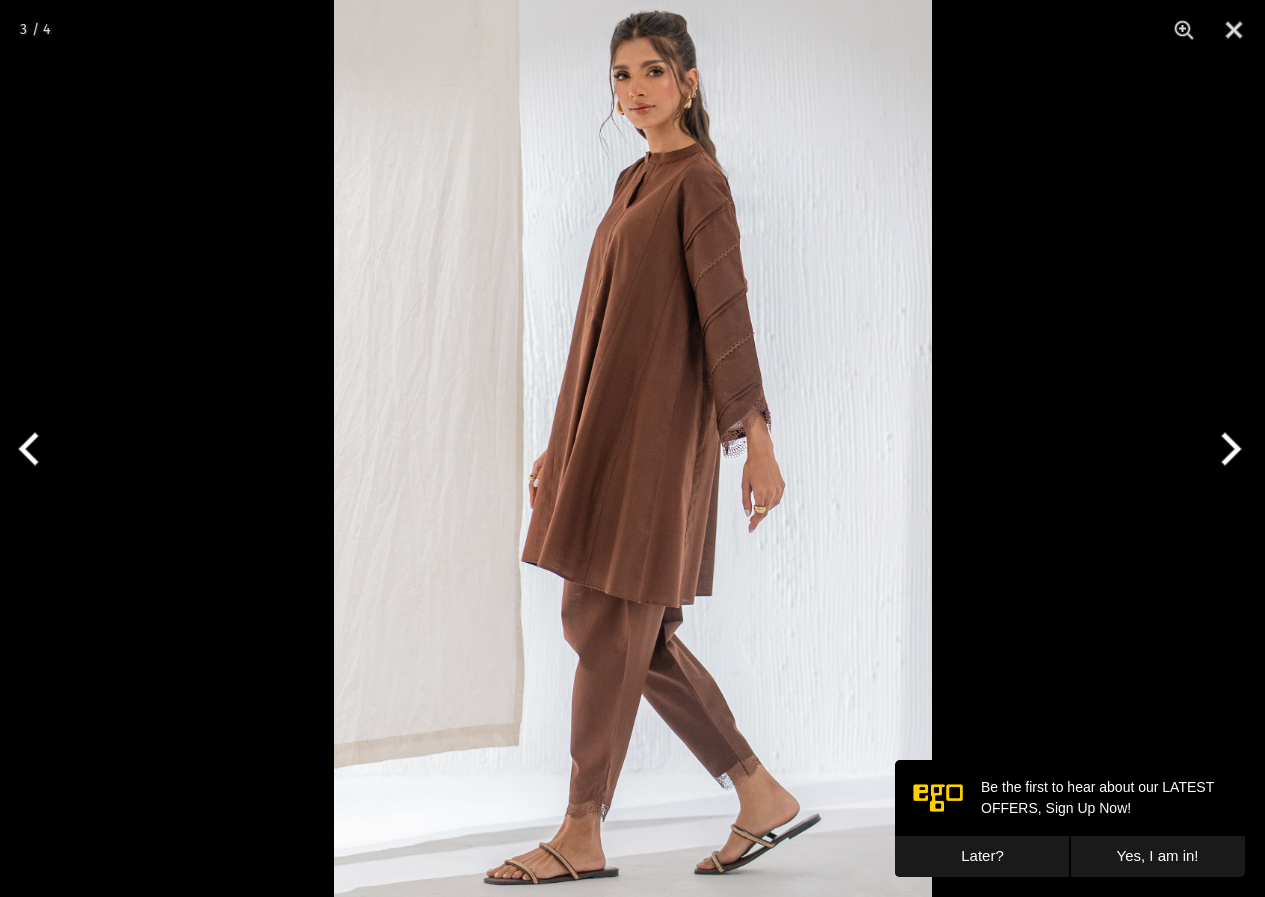 click at bounding box center (1227, 449) 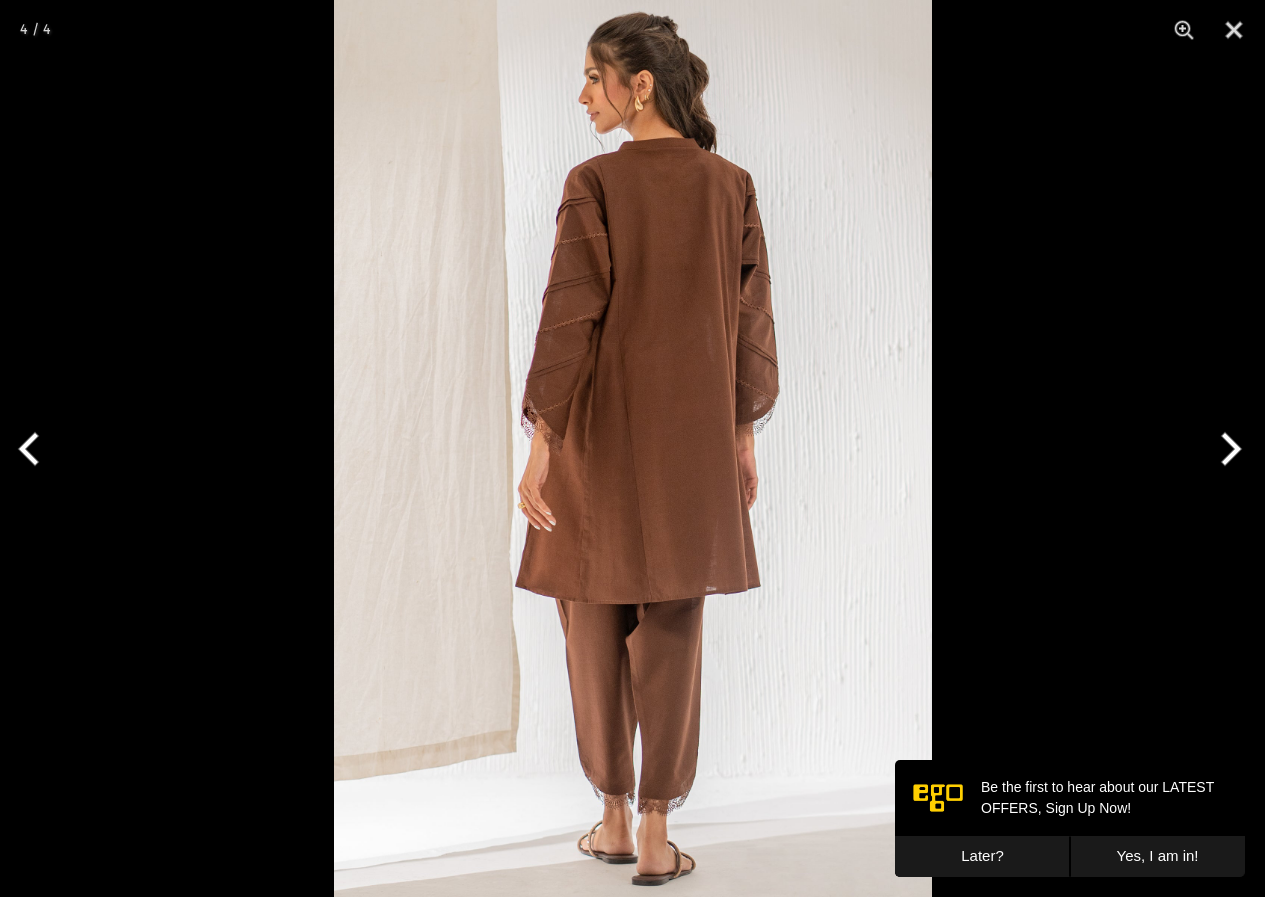 click at bounding box center (1227, 449) 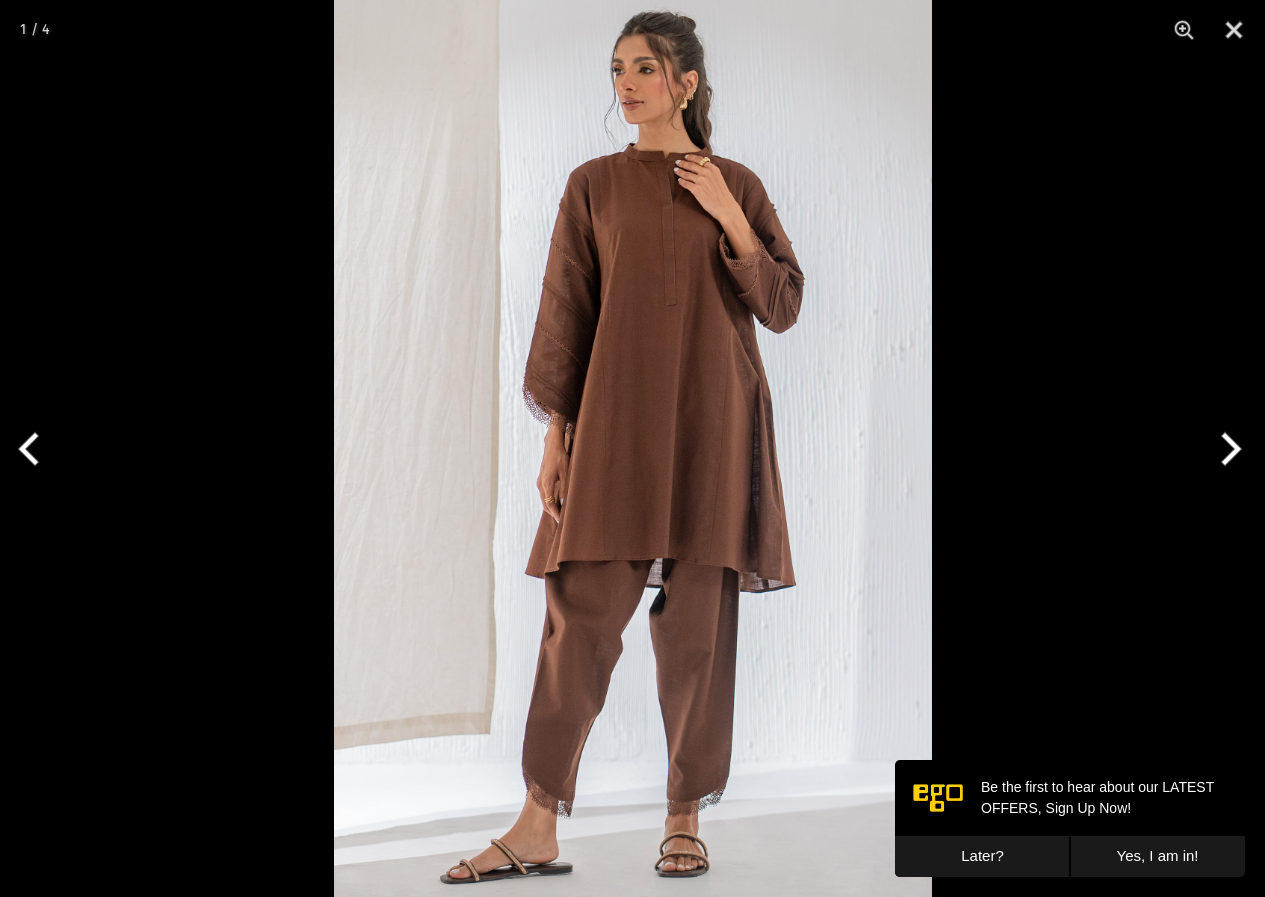 click at bounding box center [1227, 449] 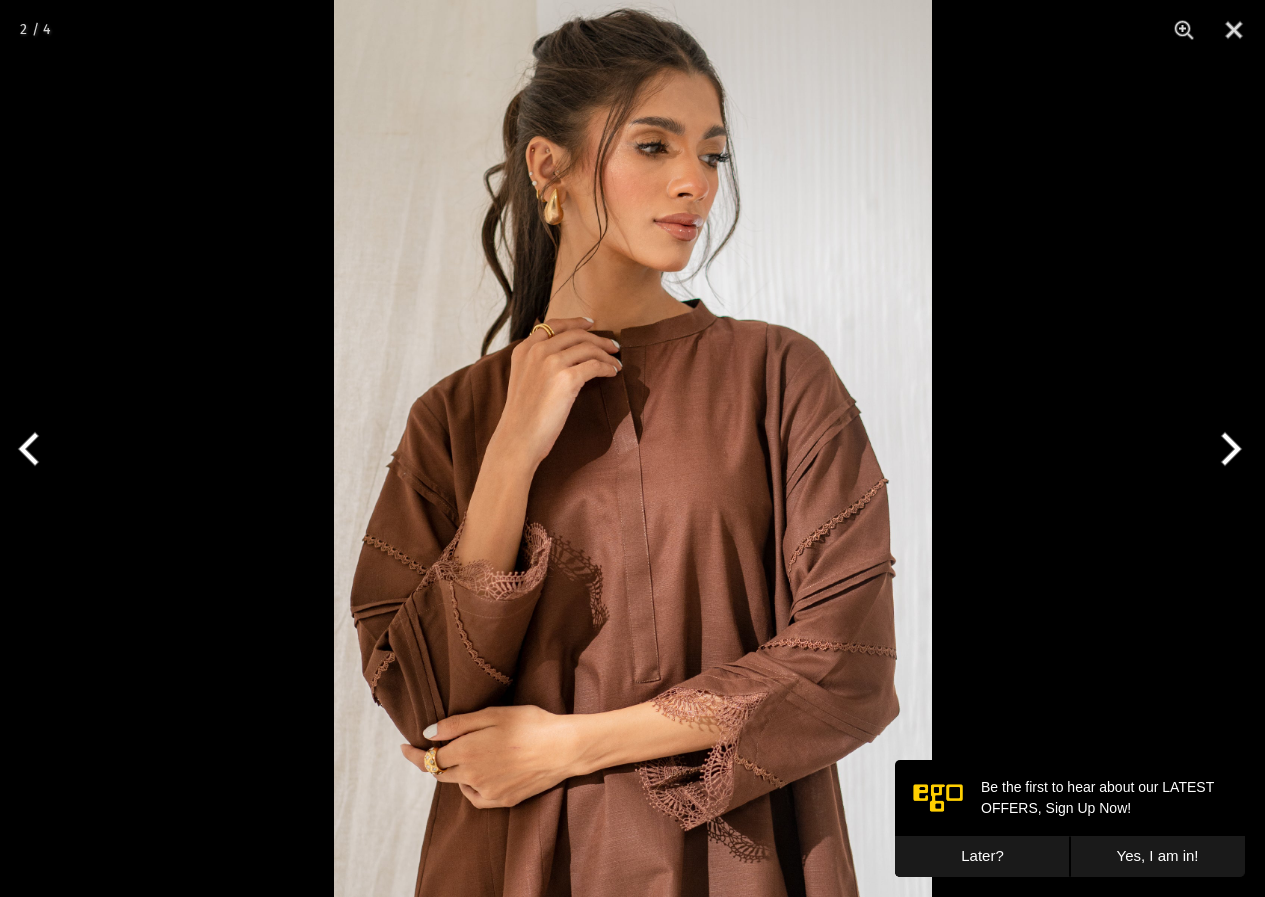 click at bounding box center (1227, 449) 